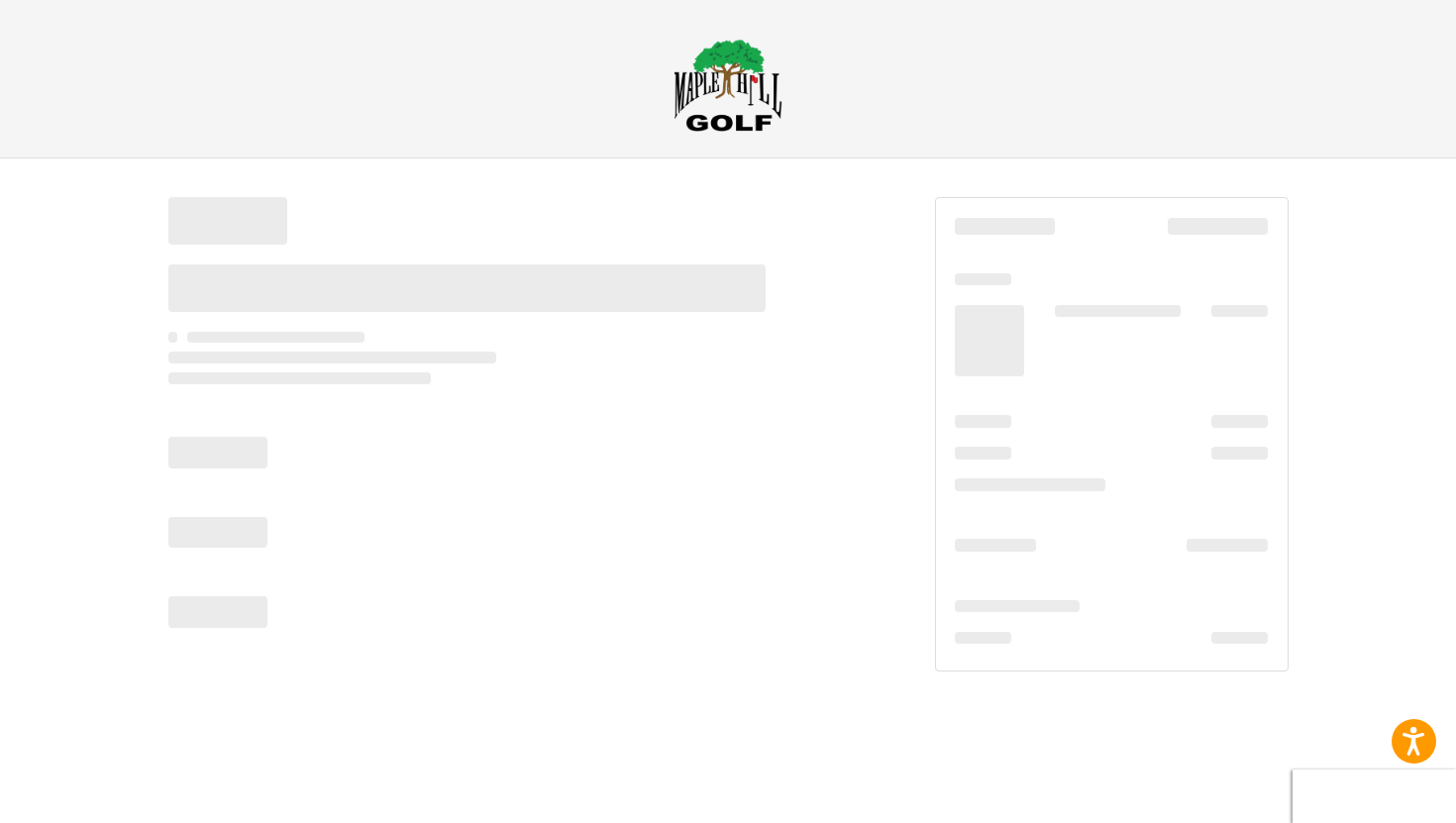 scroll, scrollTop: 0, scrollLeft: 0, axis: both 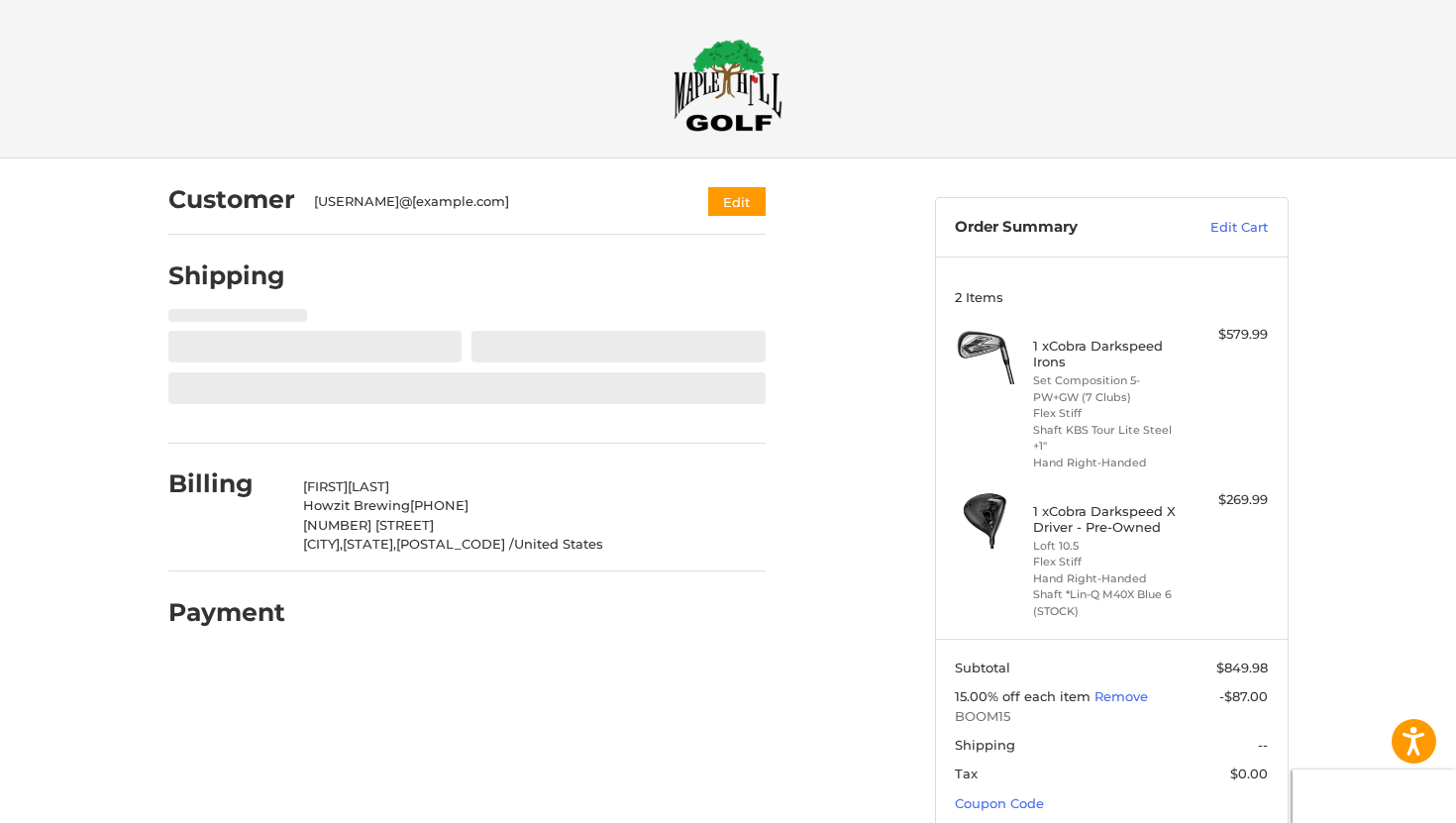 select on "**" 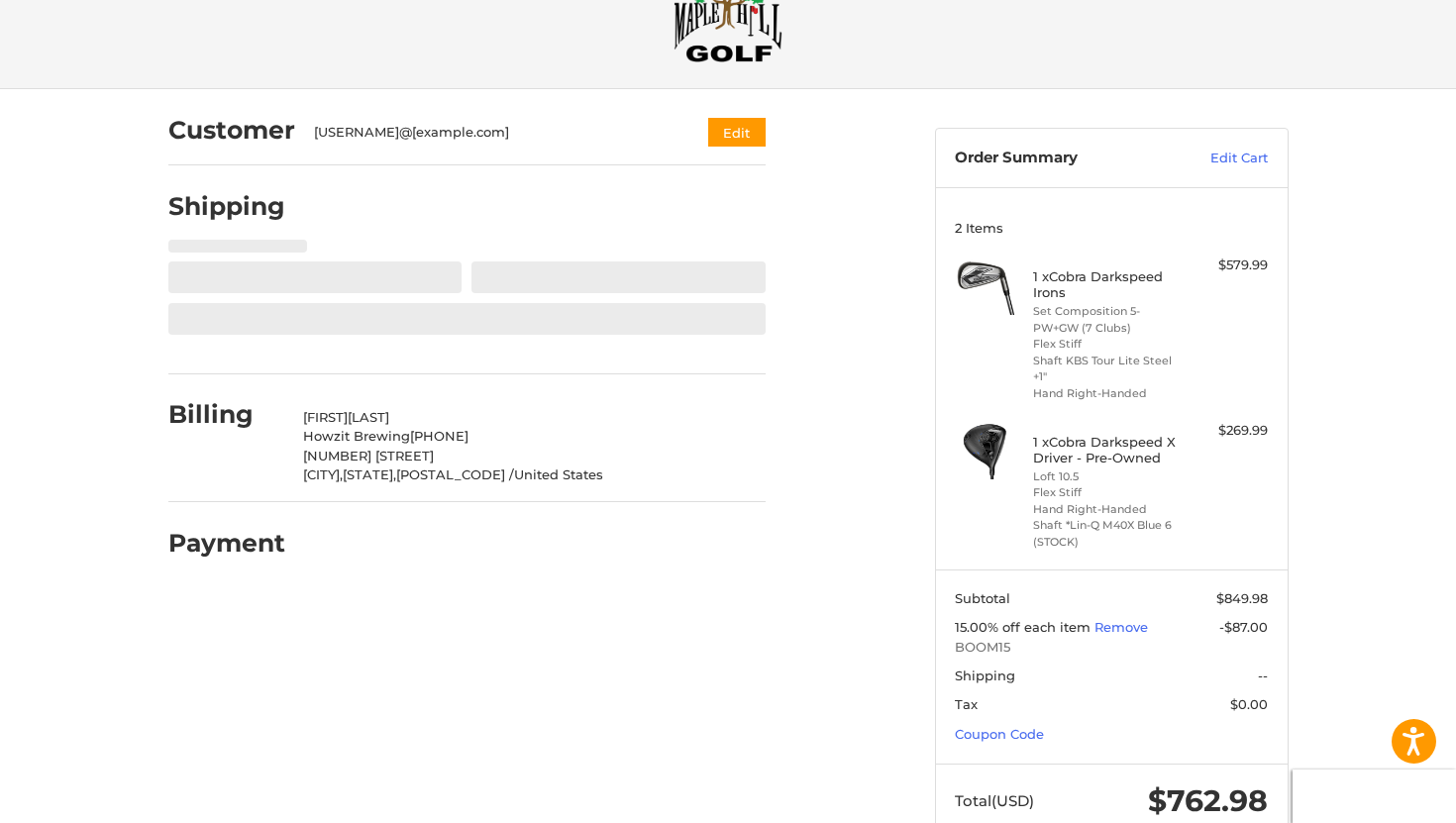 select on "**" 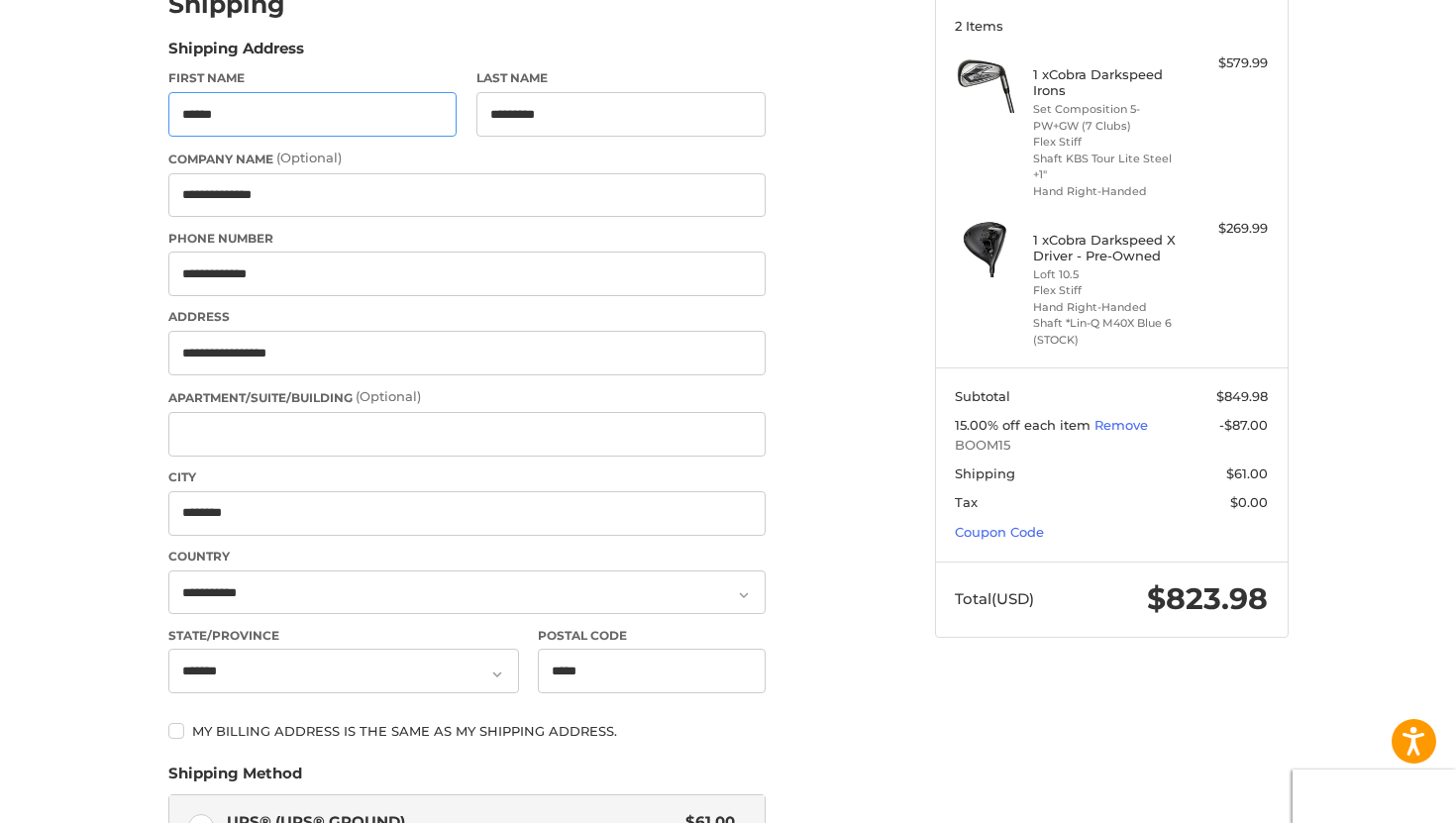 type on "**********" 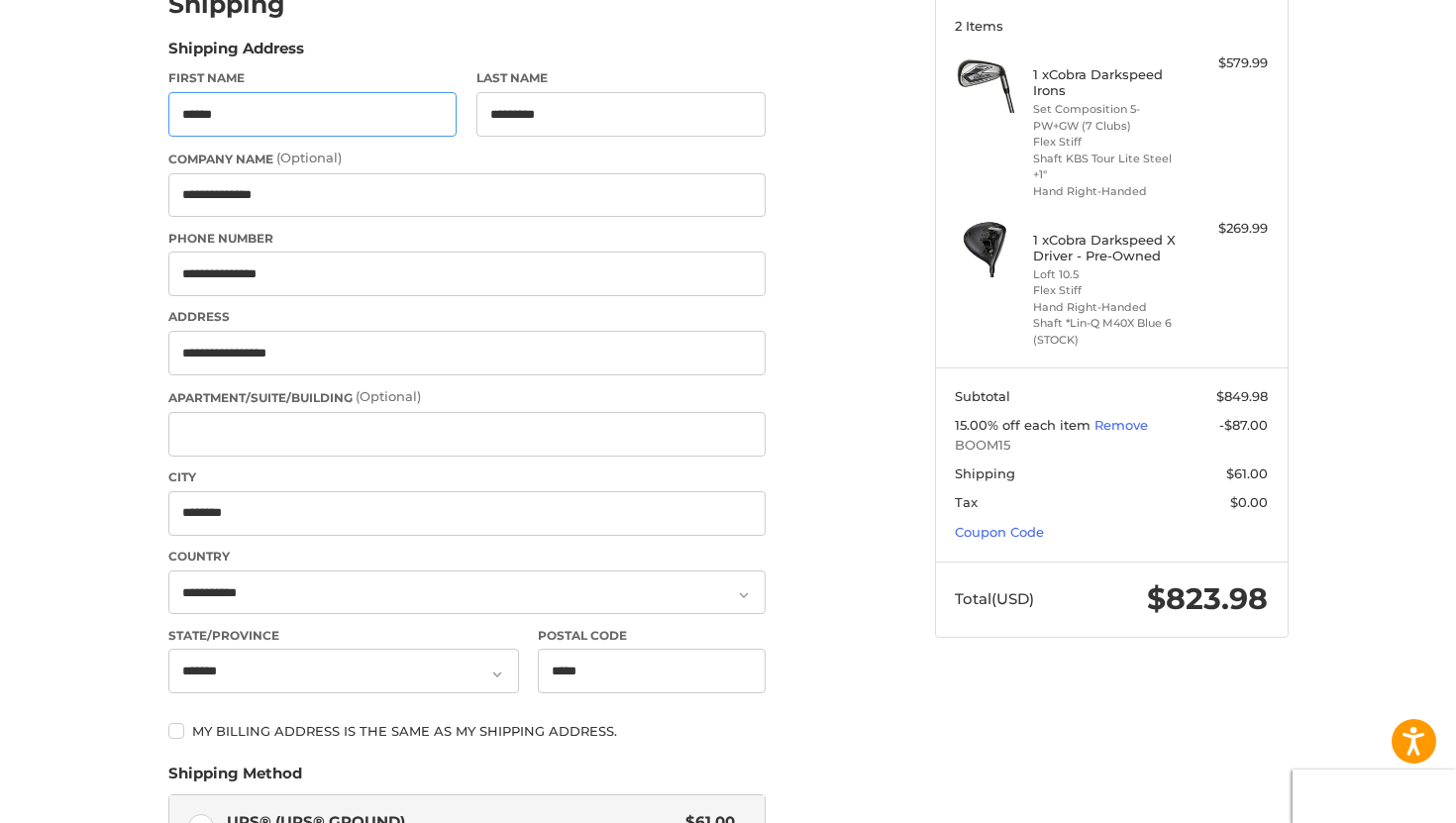 scroll, scrollTop: 290, scrollLeft: 0, axis: vertical 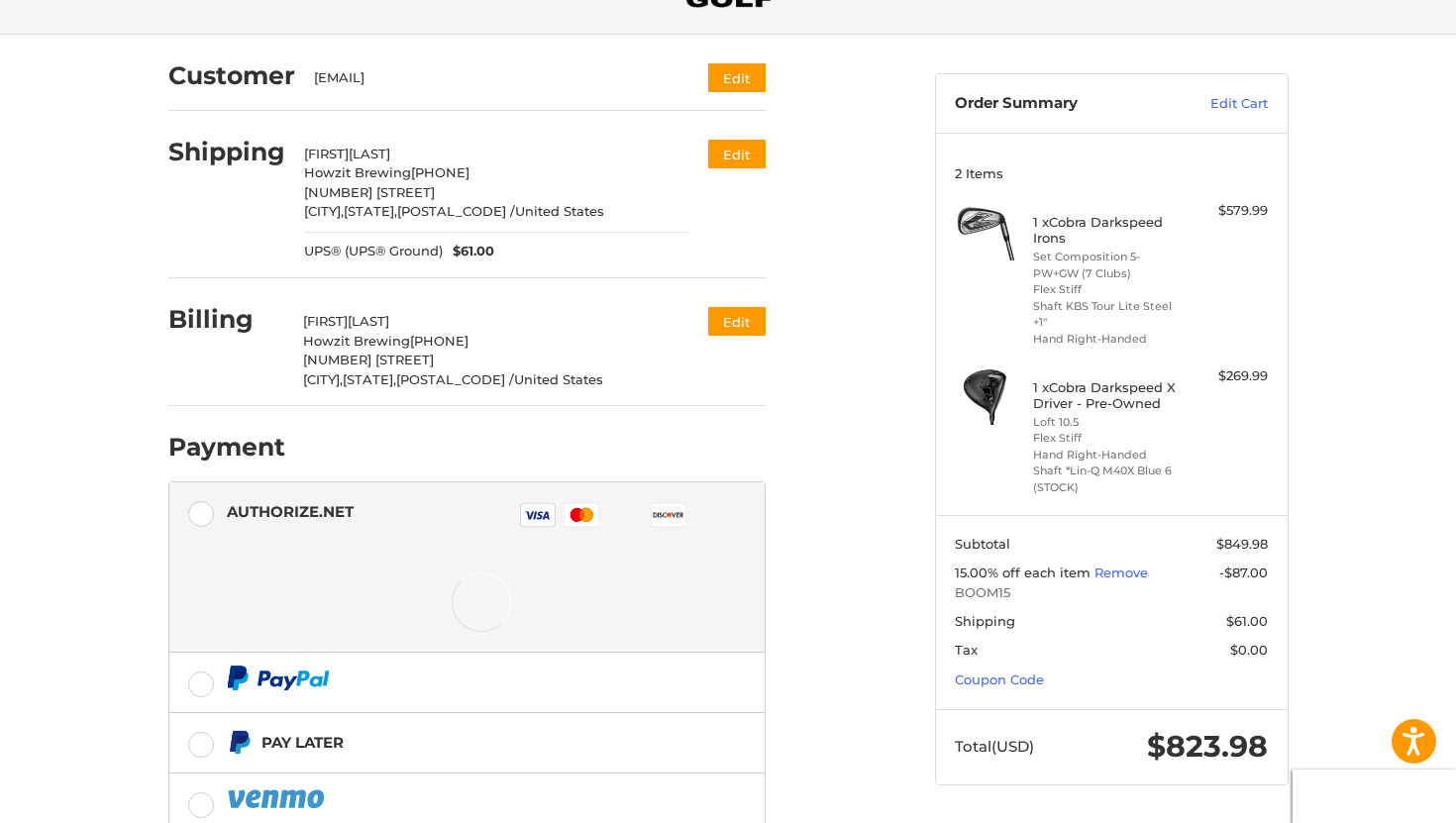 click at bounding box center [0, 1018] 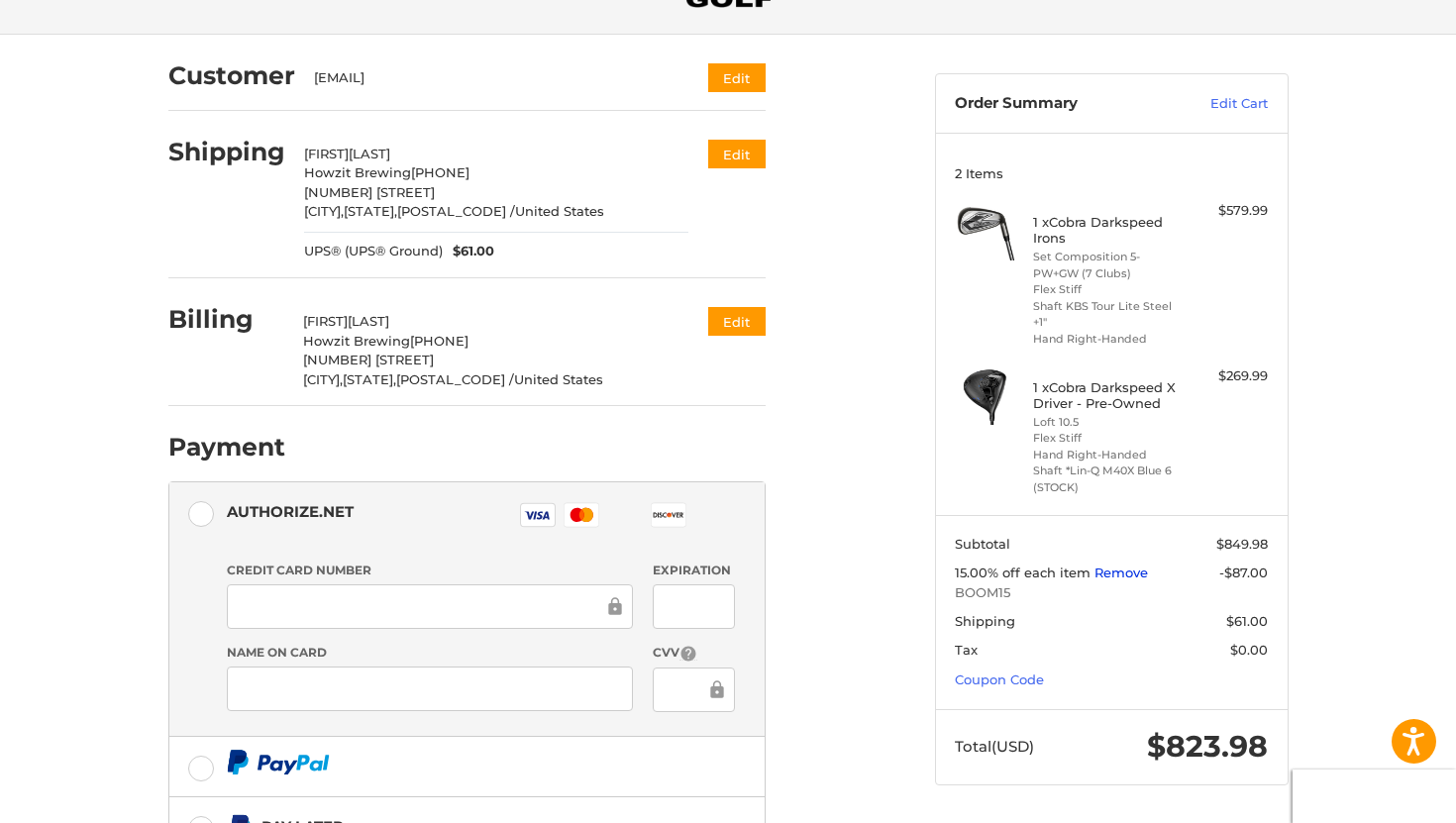 click on "Remove" at bounding box center [1121, 572] 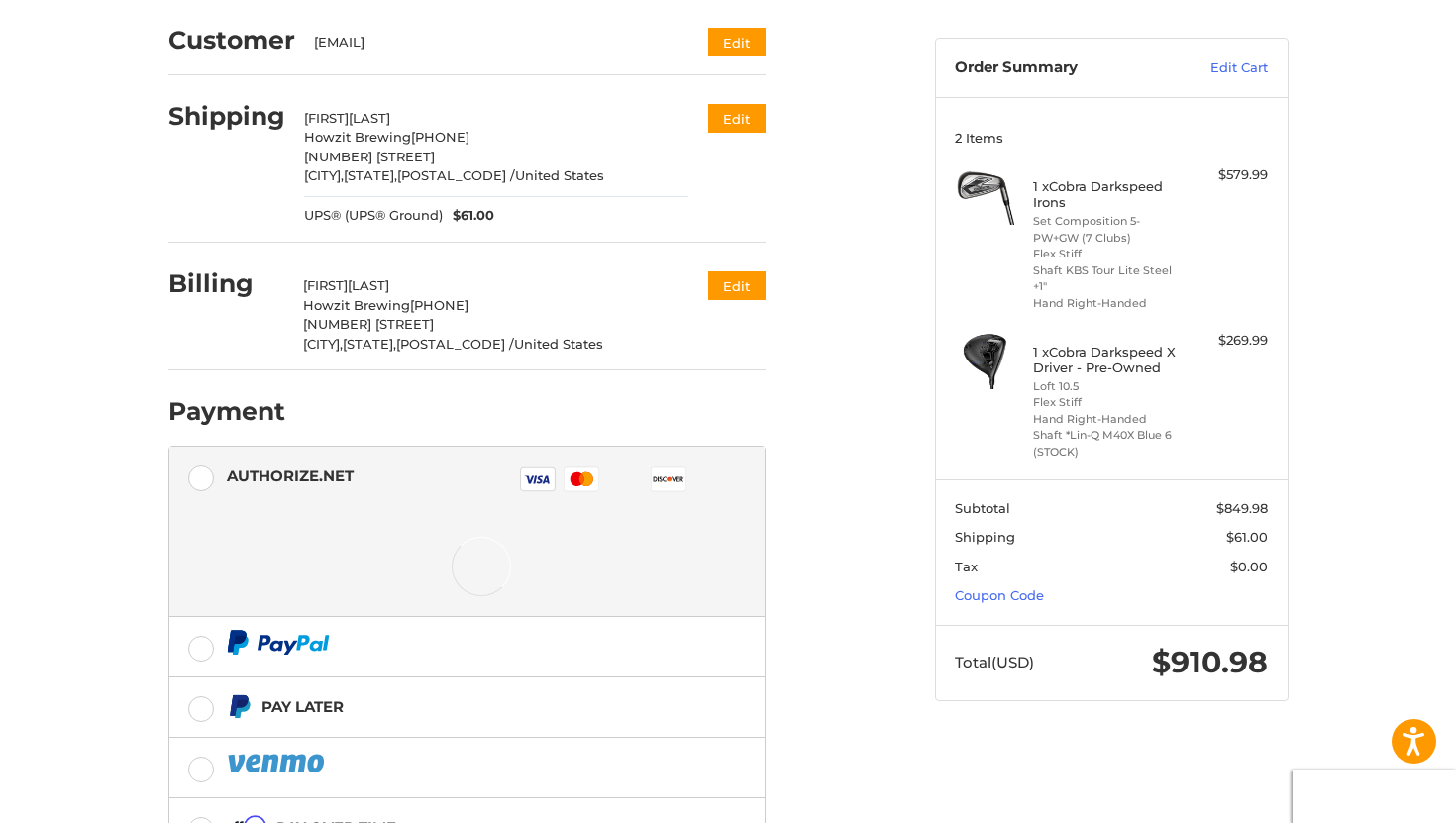 scroll, scrollTop: 161, scrollLeft: 0, axis: vertical 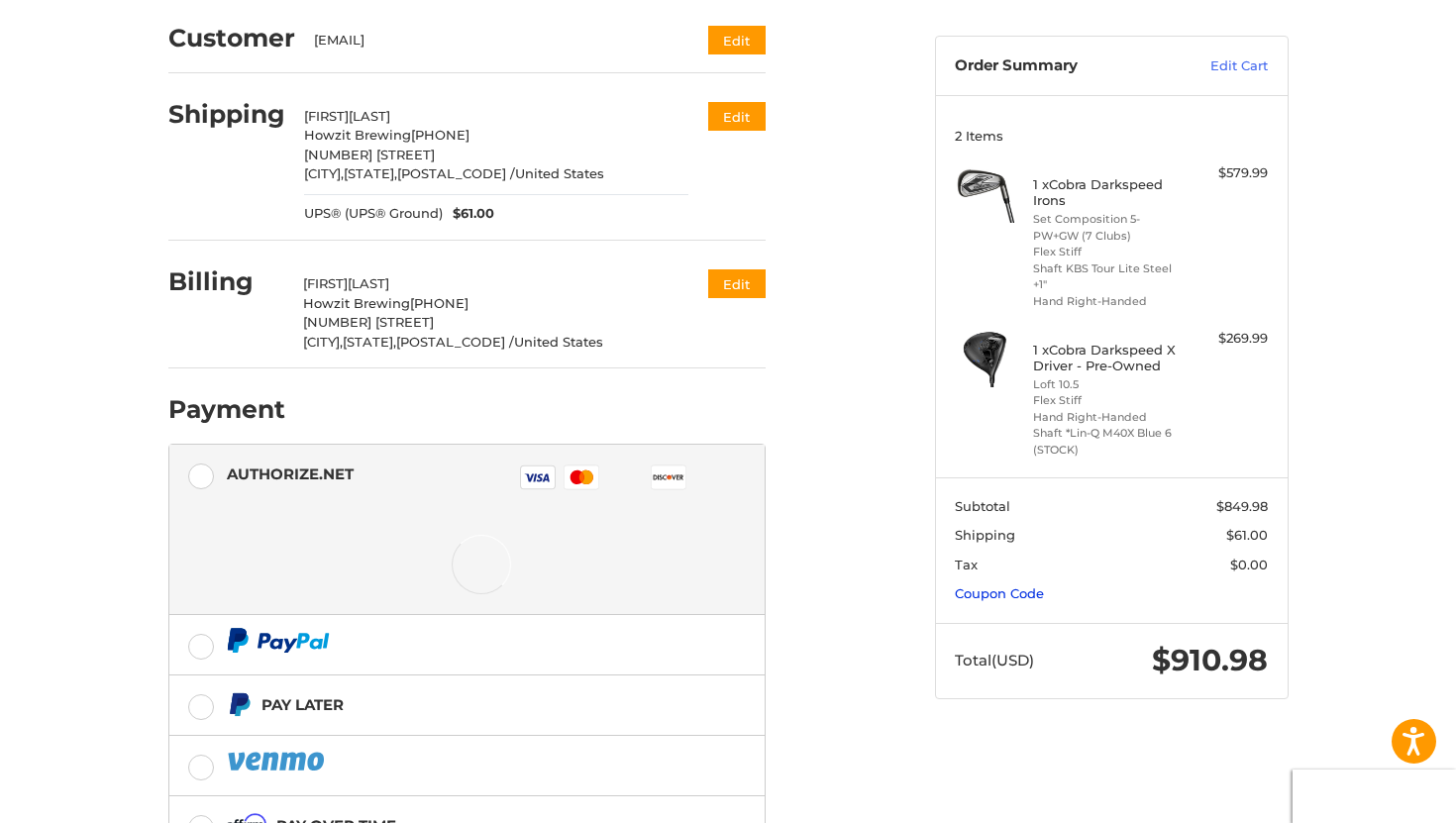 click on "Coupon Code" at bounding box center (999, 593) 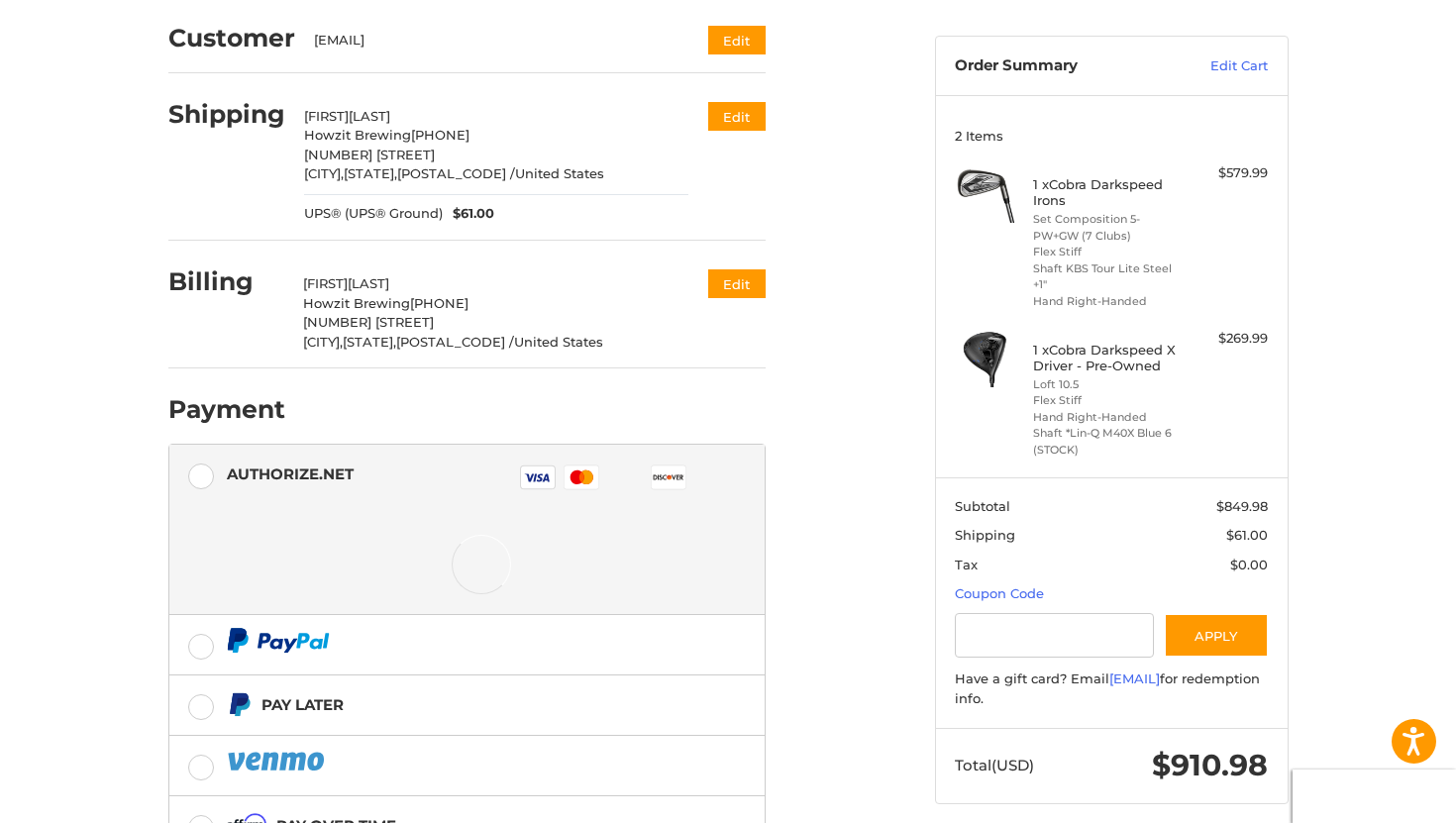 click at bounding box center [1054, 635] 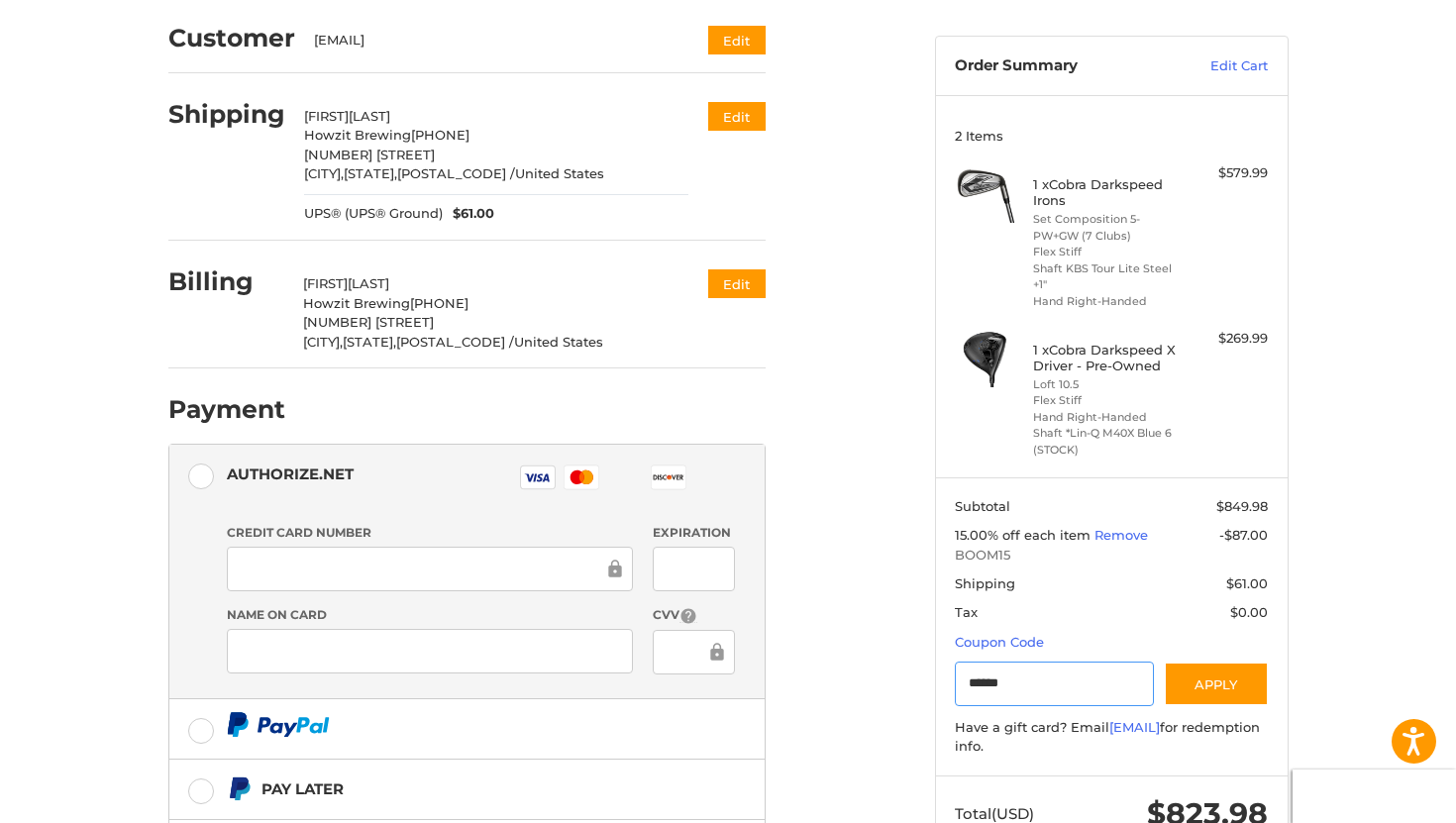 click on "******" at bounding box center (1054, 683) 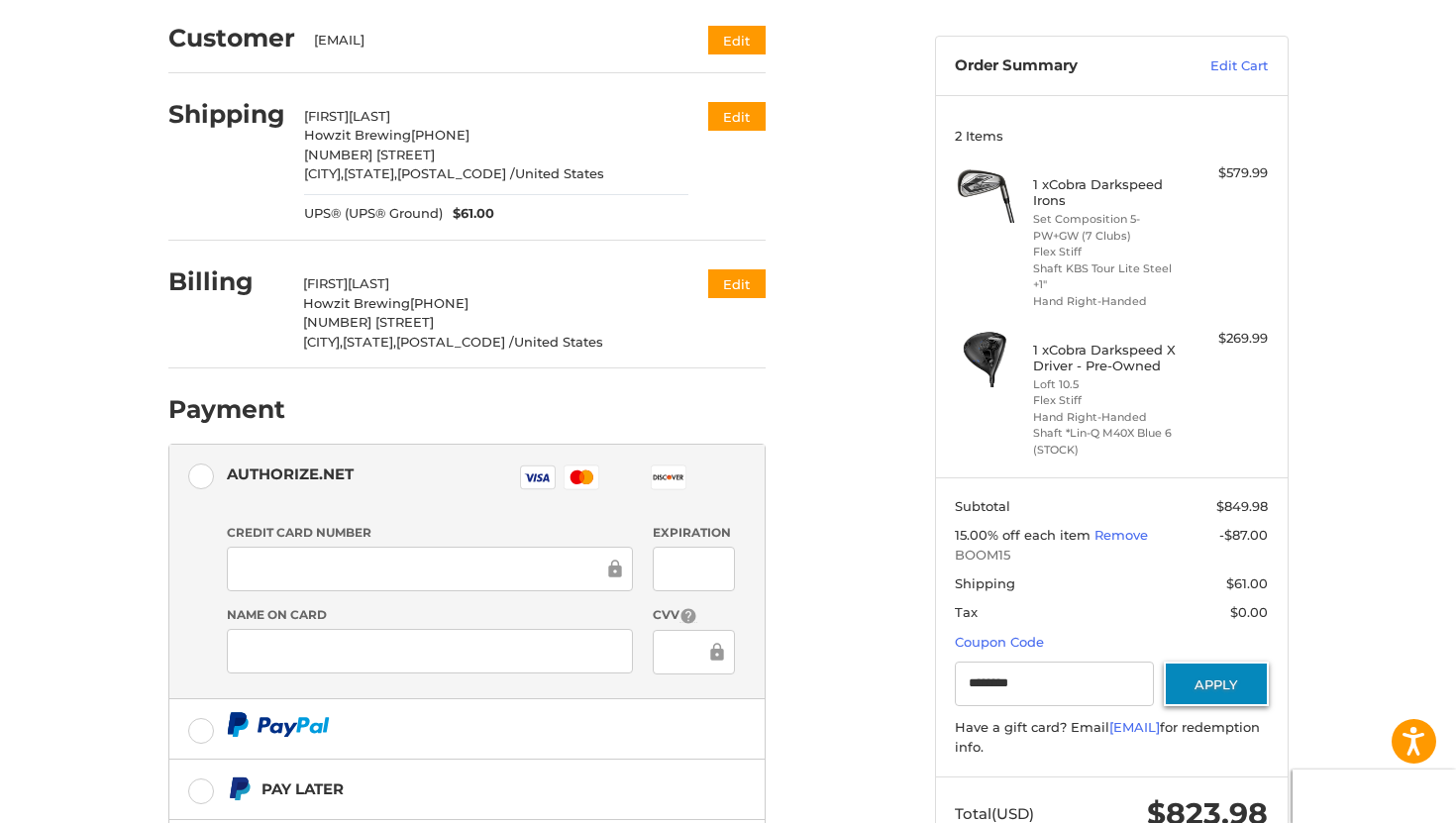 click on "Apply" at bounding box center [1216, 683] 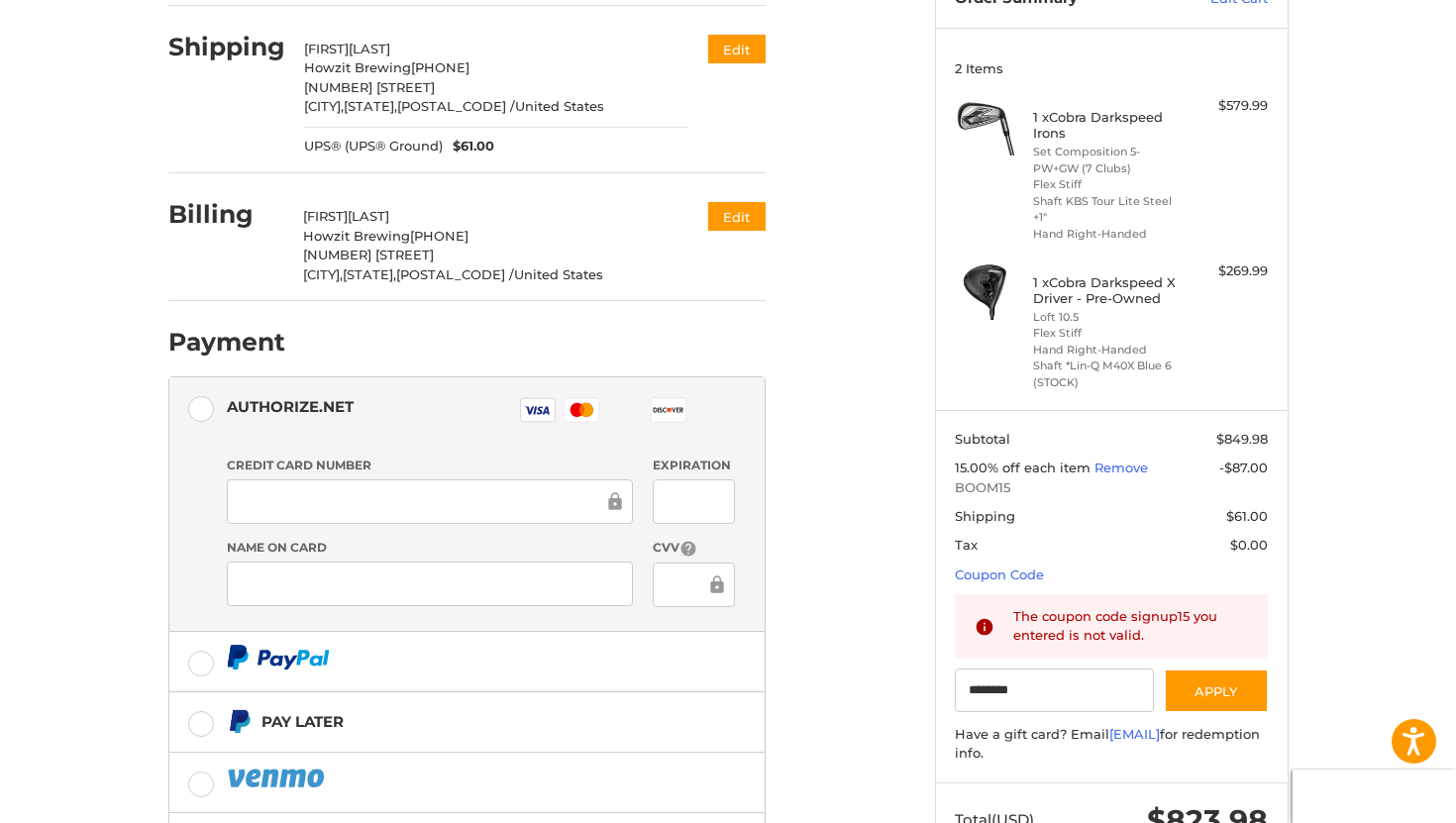 scroll, scrollTop: 287, scrollLeft: 0, axis: vertical 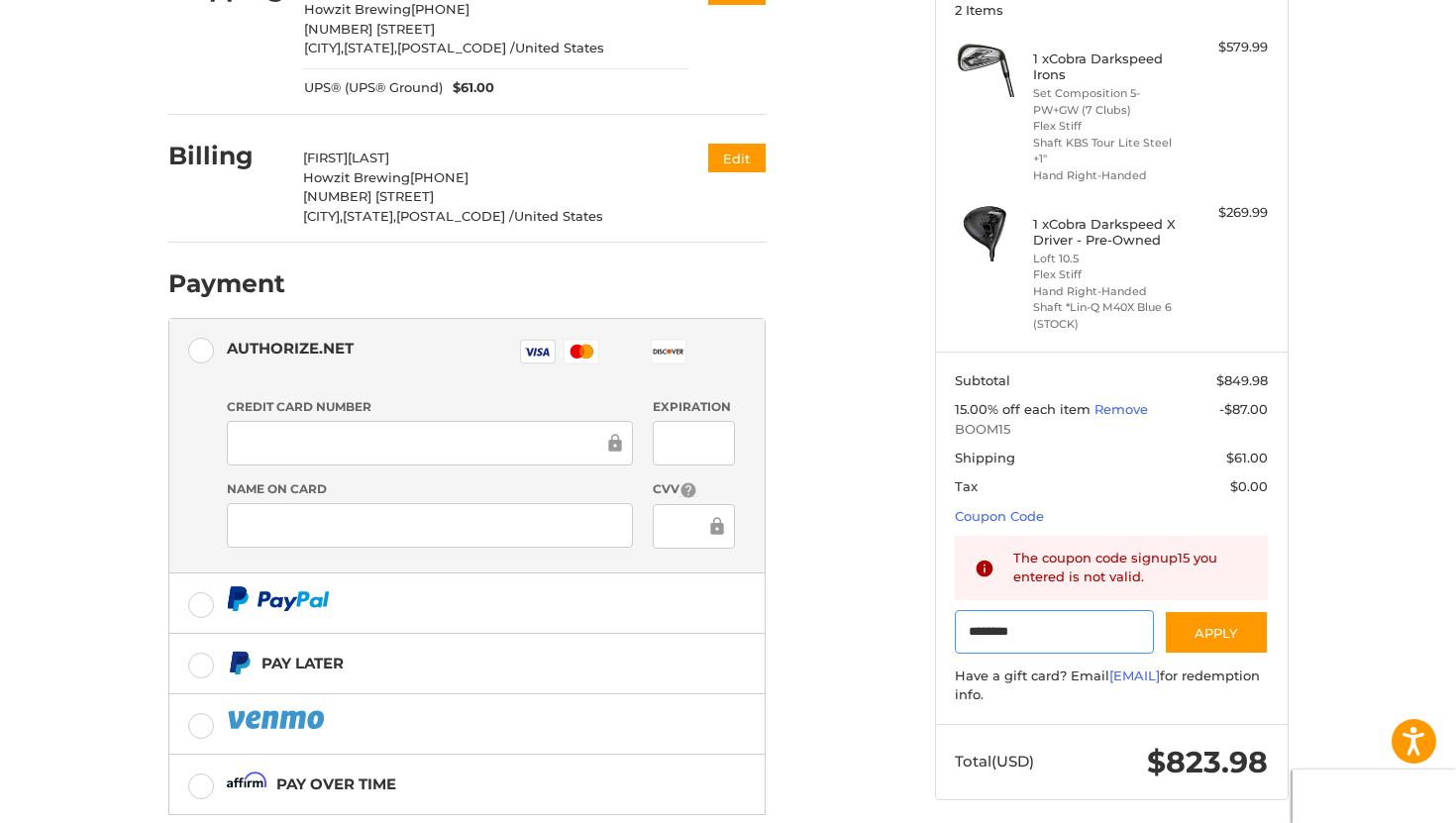 click on "********" at bounding box center [1054, 632] 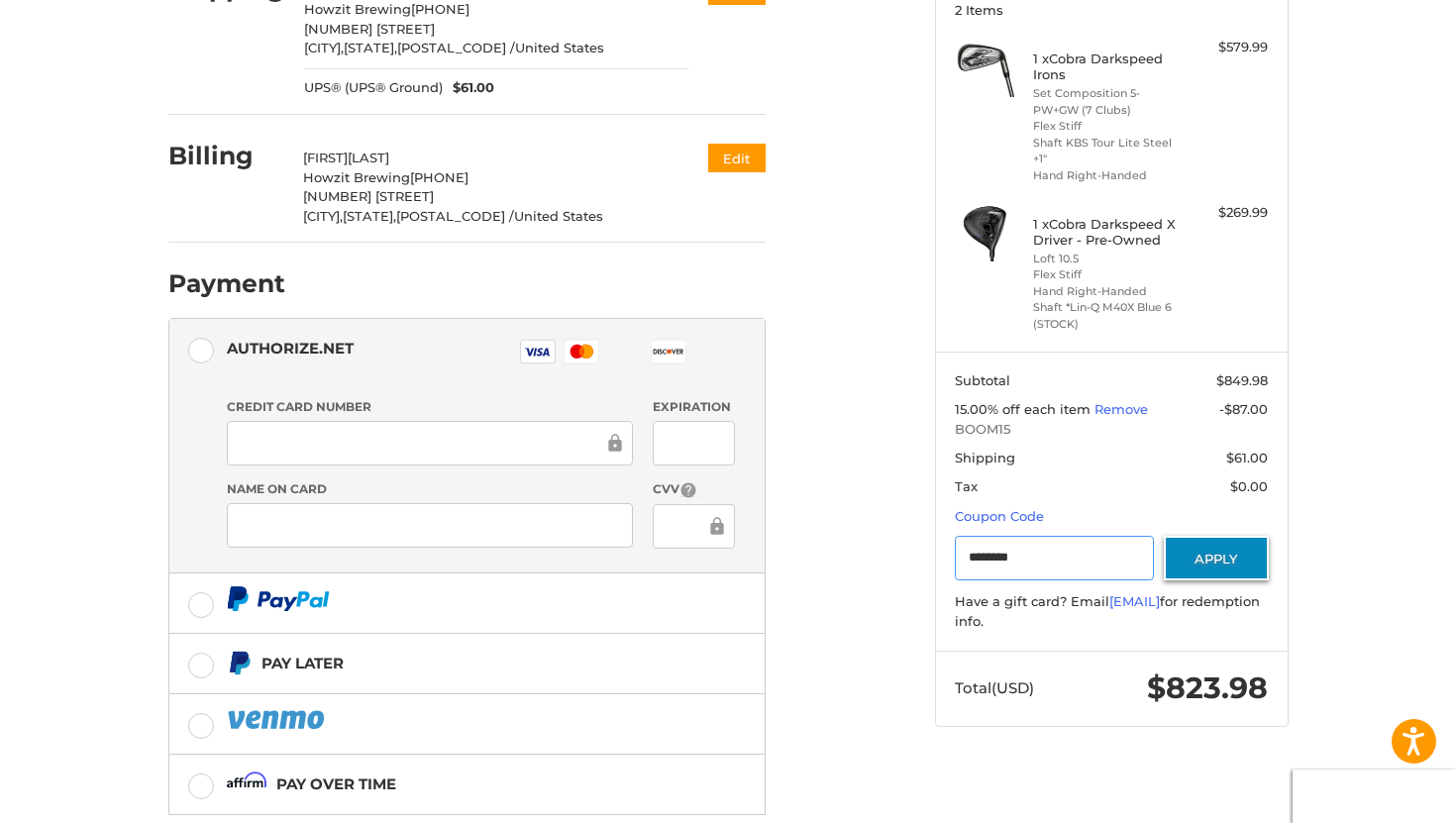 type on "********" 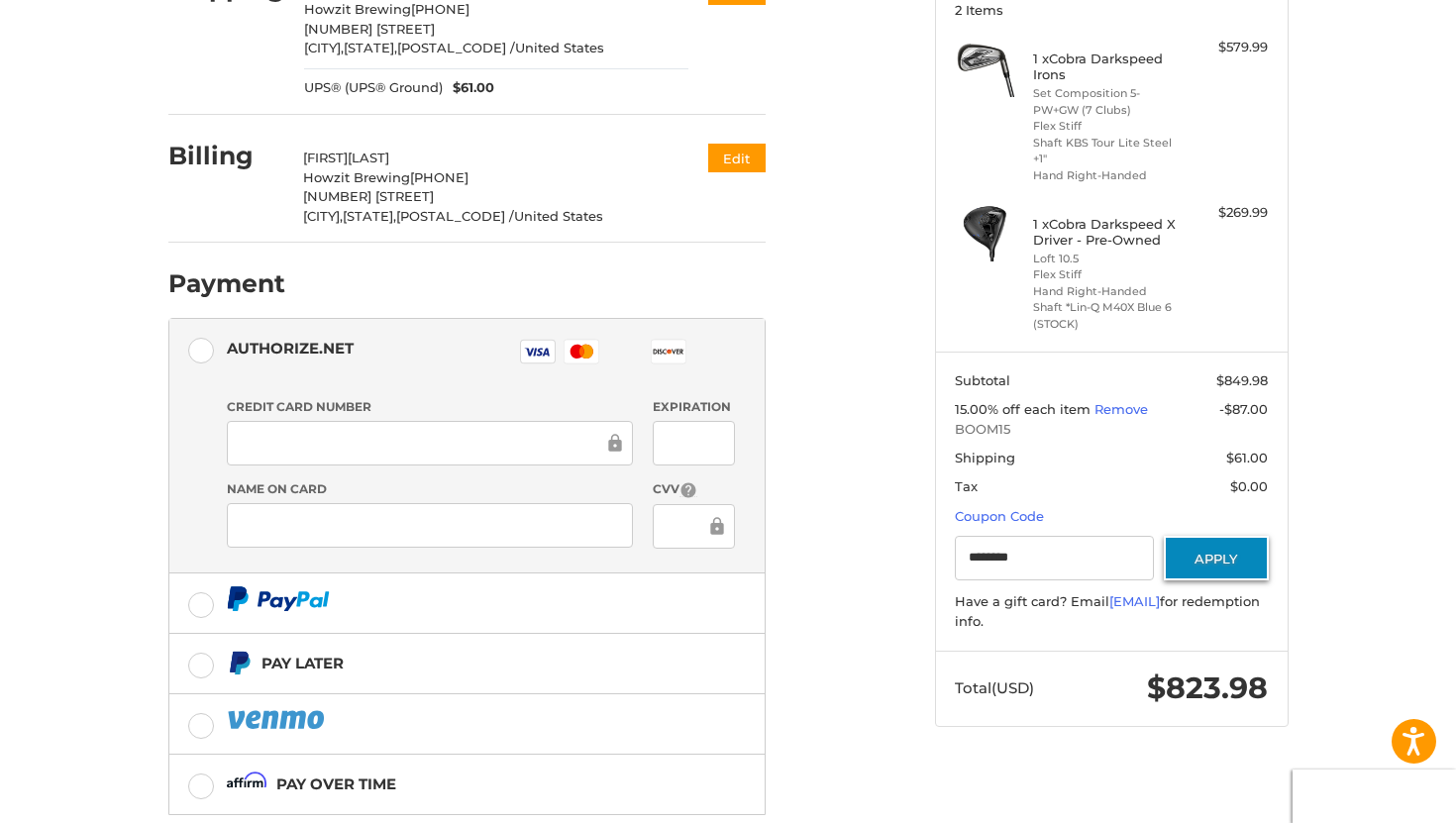 click on "Apply" at bounding box center [1216, 558] 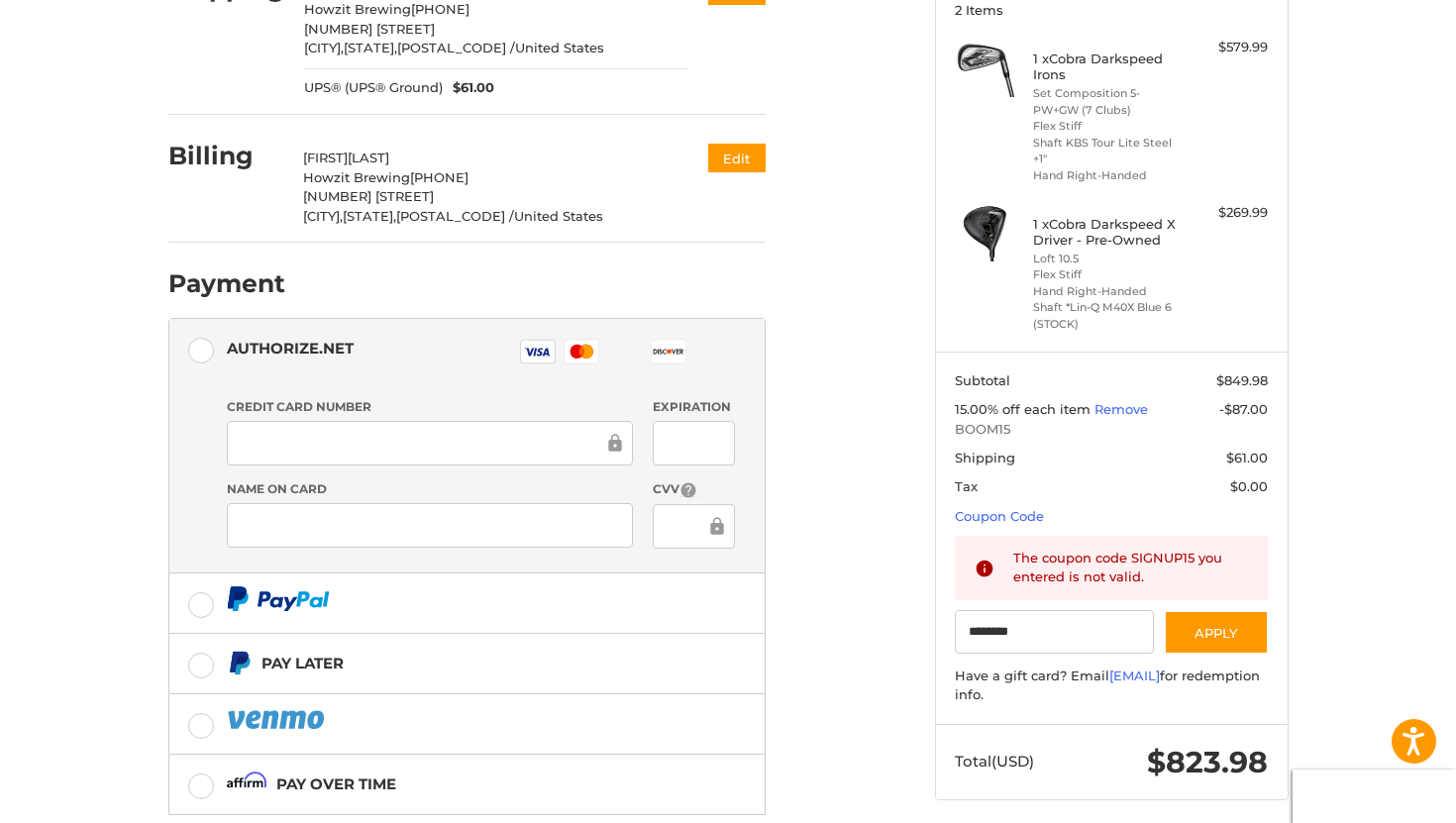 click on "Customer nitsuj@gmail.com Edit Shipping Justin  Heikkinen Howzit Brewing  +1 6502194088 330 Kamani Street  HONOLULU,  Hawaii,  96813 /  United States  UPS® (UPS® Ground) $61.00 Edit Billing Justin  Heikkinen Howzit Brewing  +1 6502194088 330 Kamani Street  HONOLULU,  Hawaii,  96813 /  United States  Edit Payment Payment Methods Authorize.net Authorize.net Visa Master Amex Discover Diners Club JCB Credit card Credit Card Number Expiration Name on Card CVV Pay Later Pay over time Redeemable Payments Coupon Code Place Order" at bounding box center [537, 395] 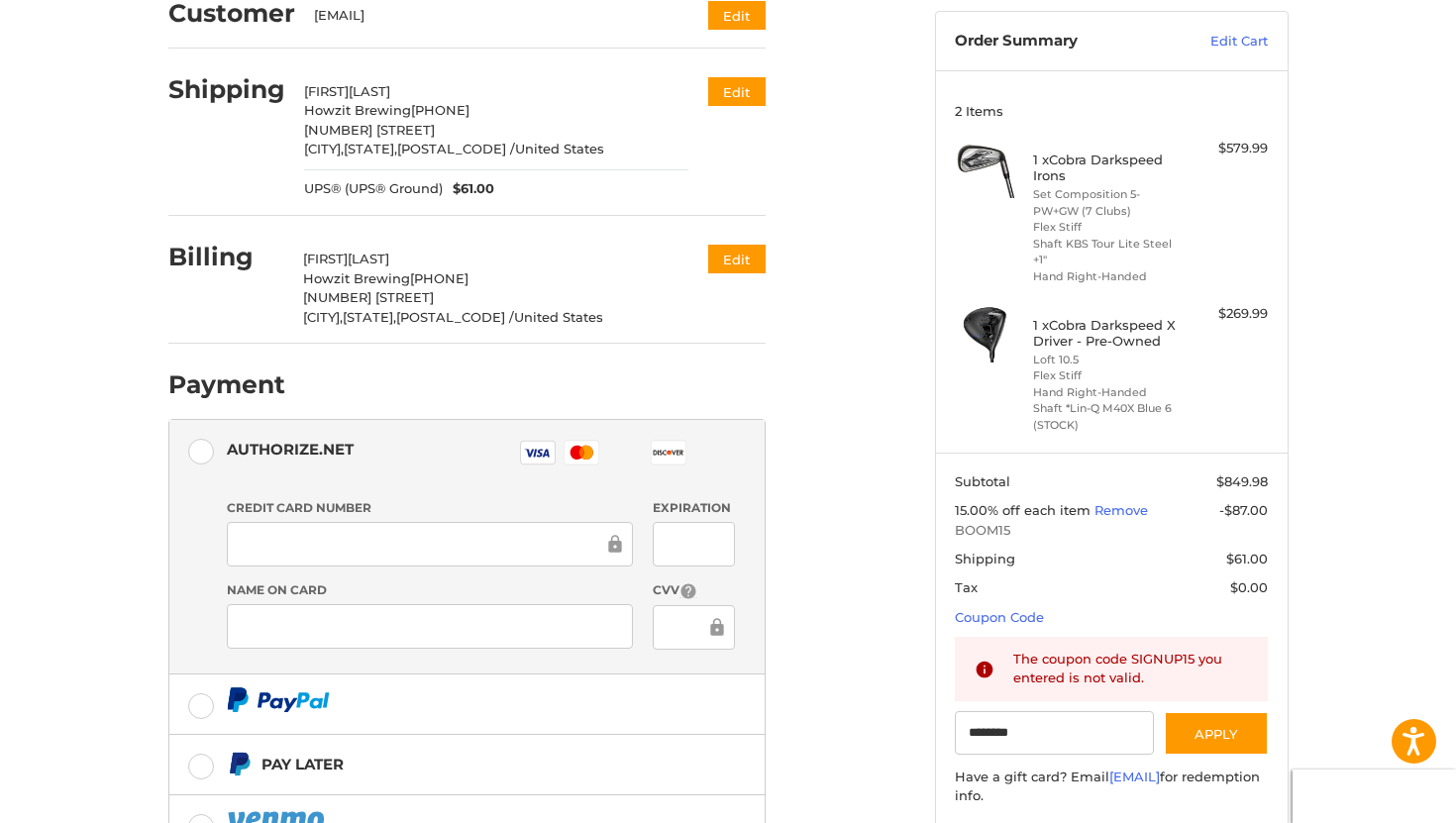 scroll, scrollTop: 101, scrollLeft: 0, axis: vertical 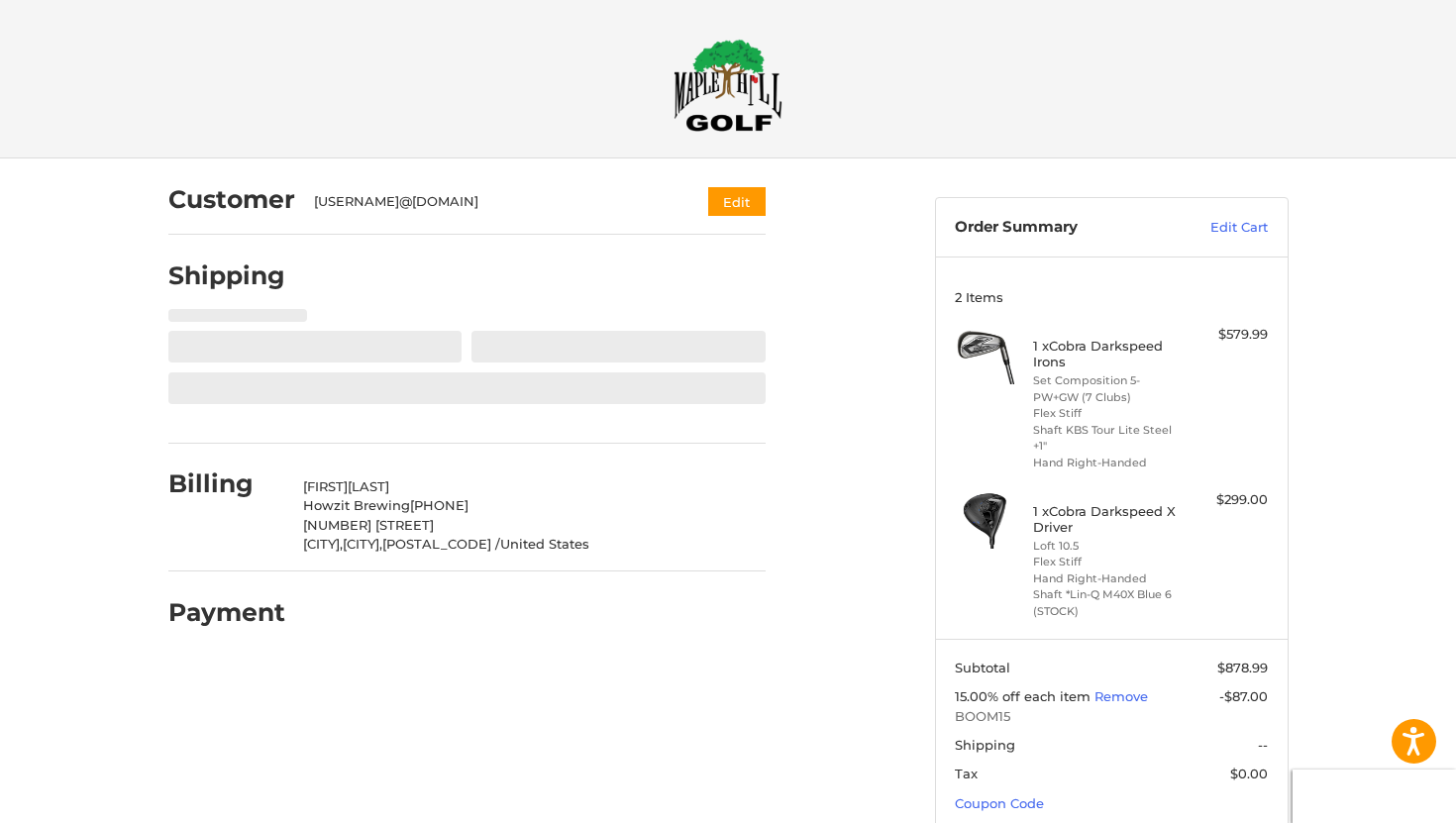select on "**" 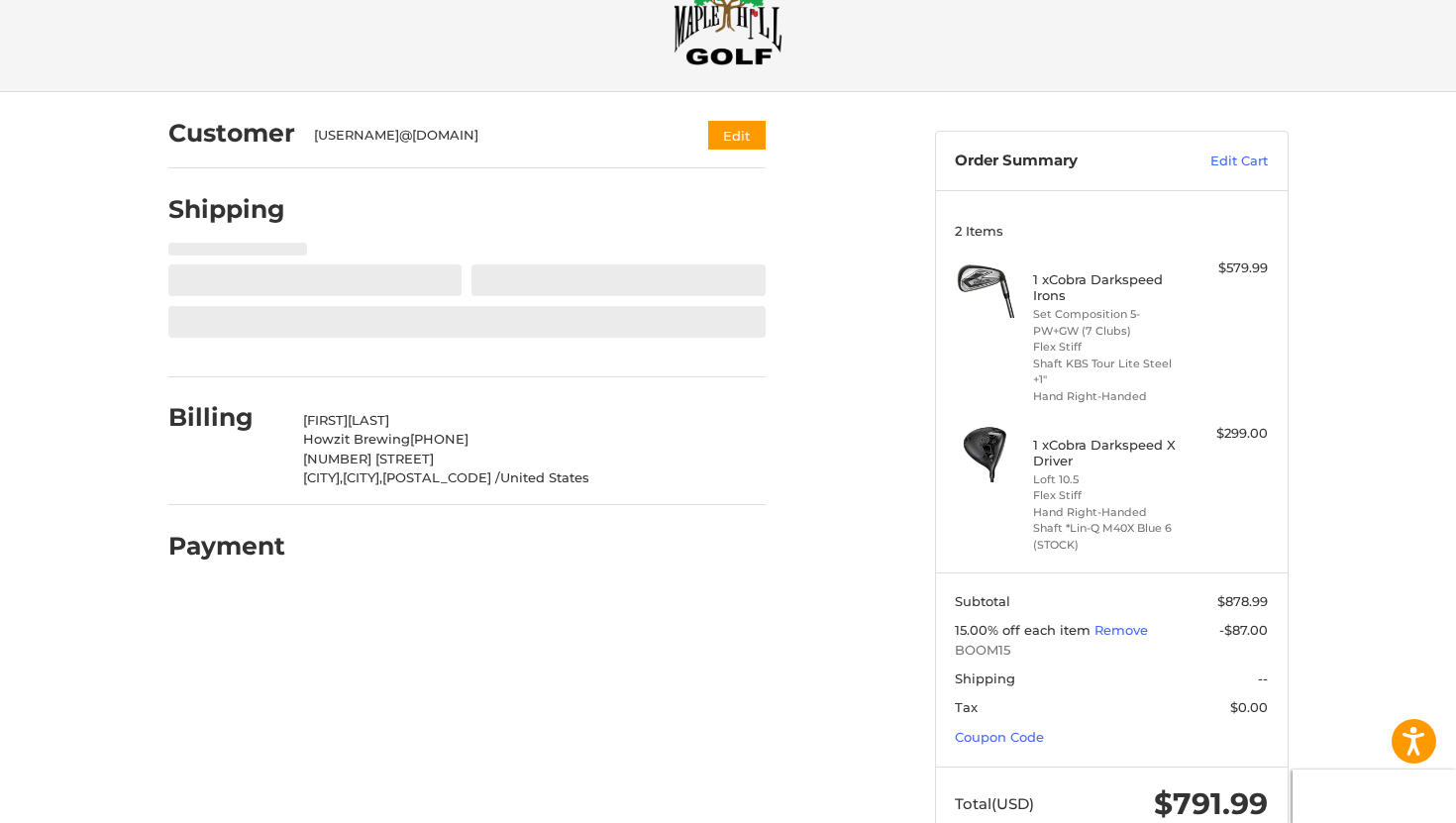 scroll, scrollTop: 69, scrollLeft: 0, axis: vertical 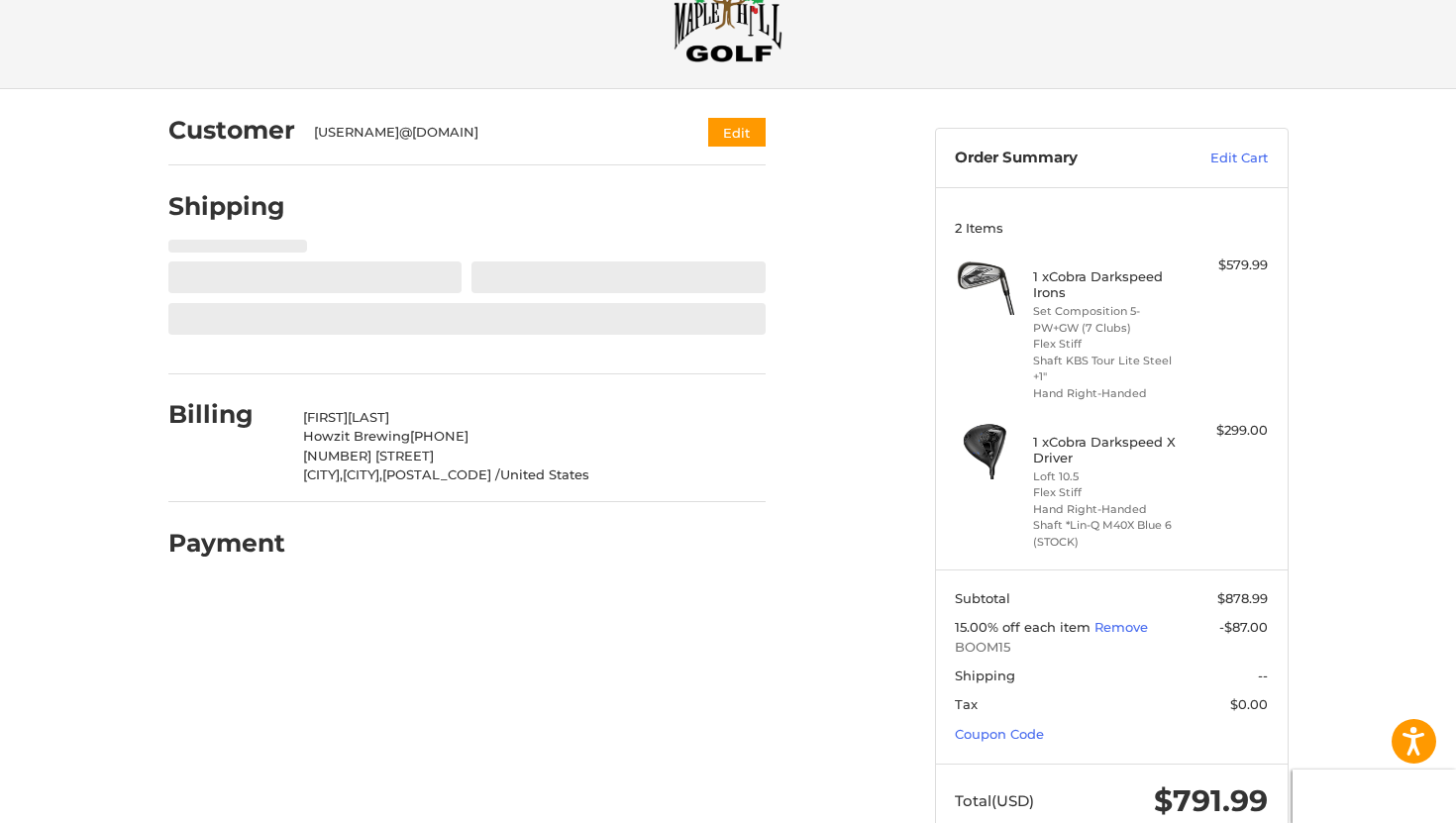 select on "**" 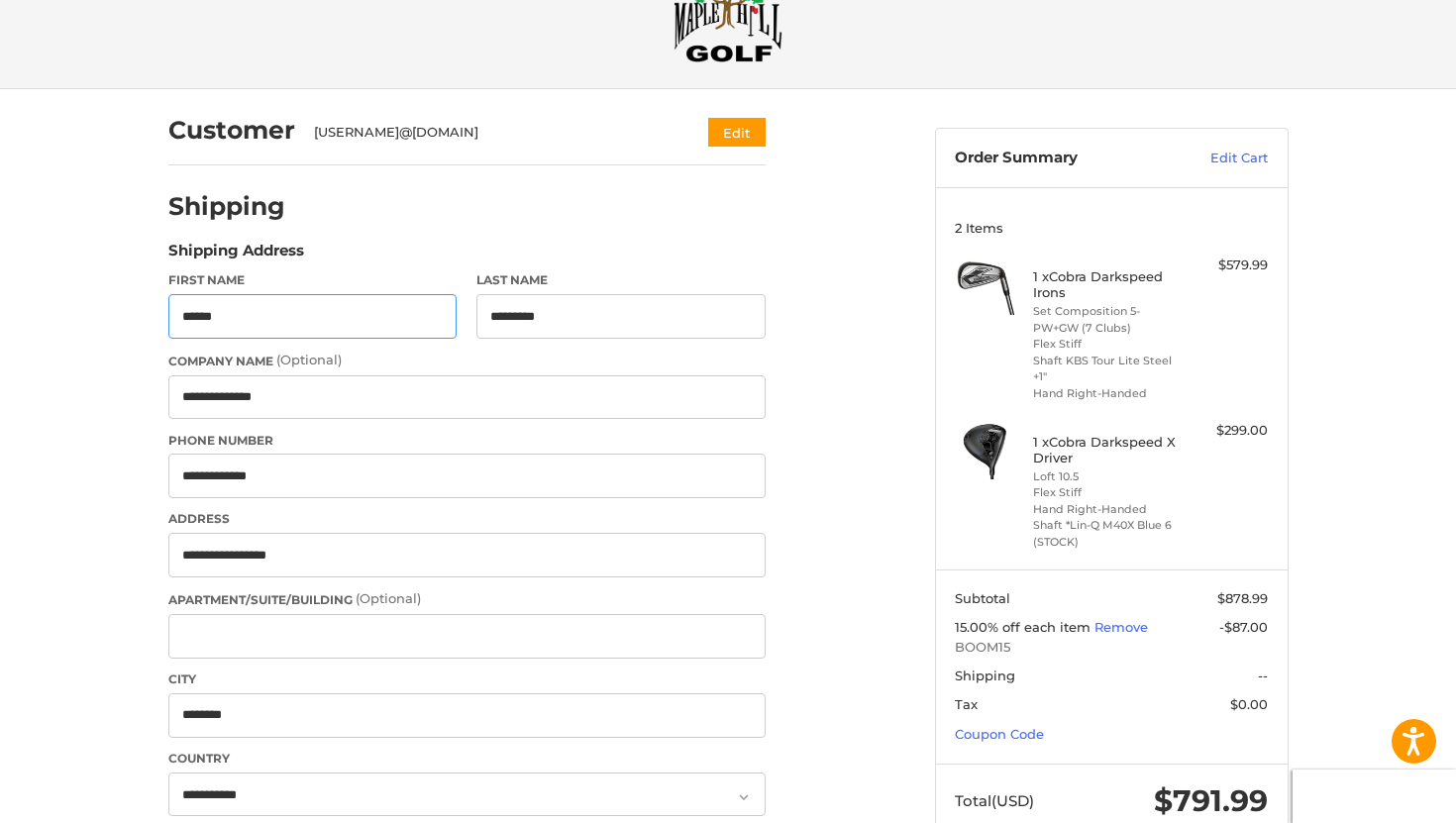 type on "**********" 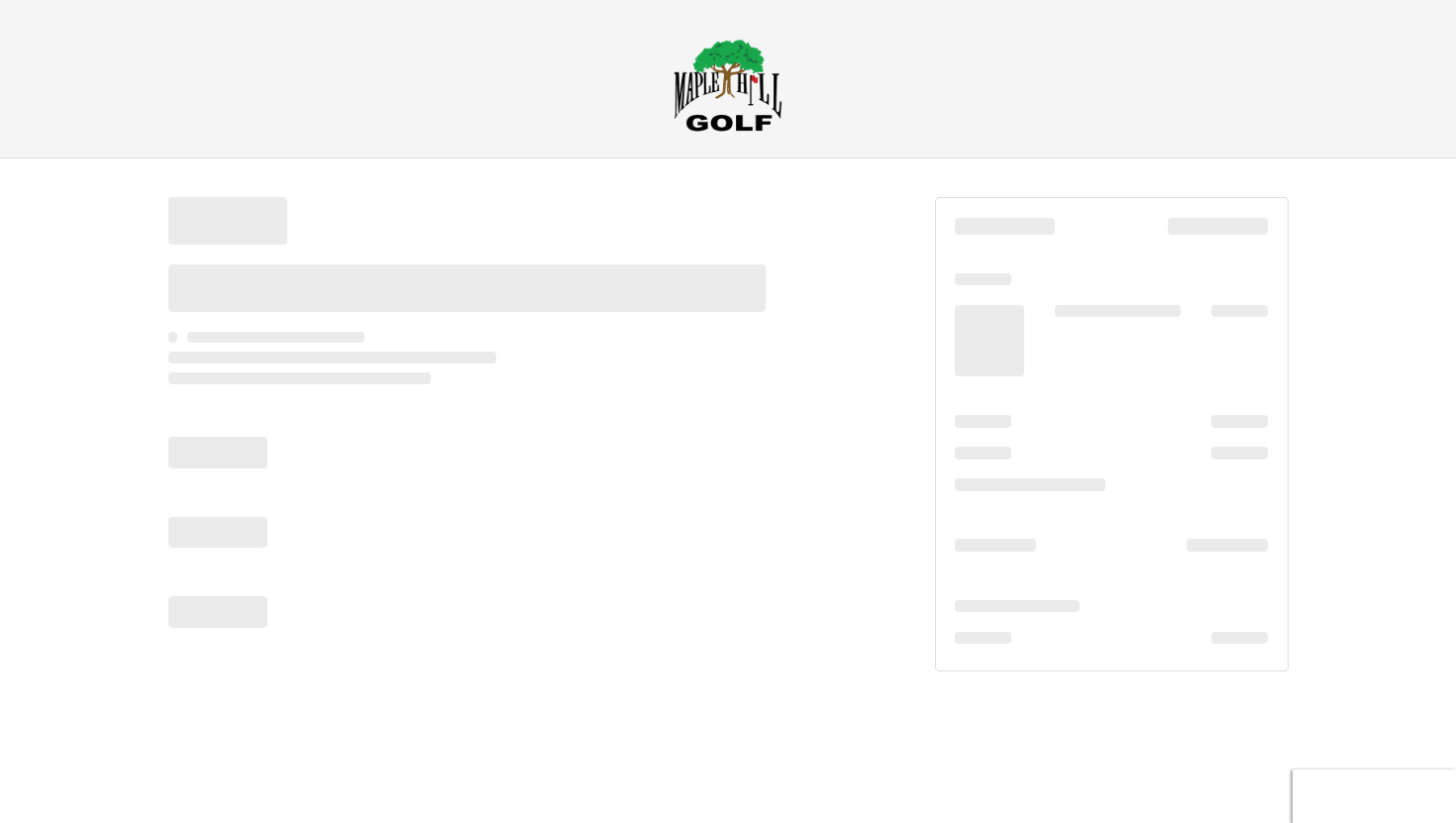 scroll, scrollTop: 0, scrollLeft: 0, axis: both 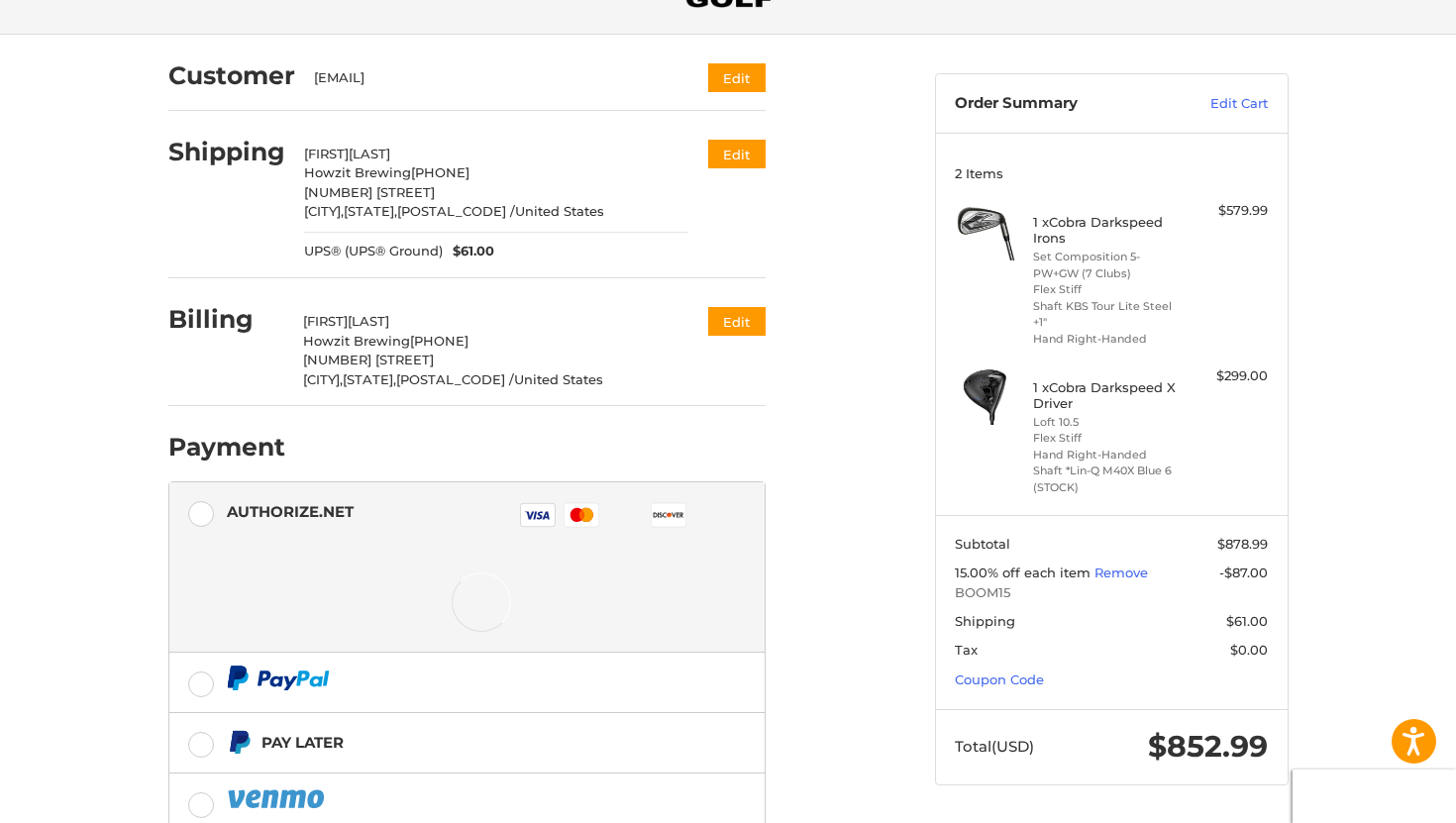 click at bounding box center [0, 1018] 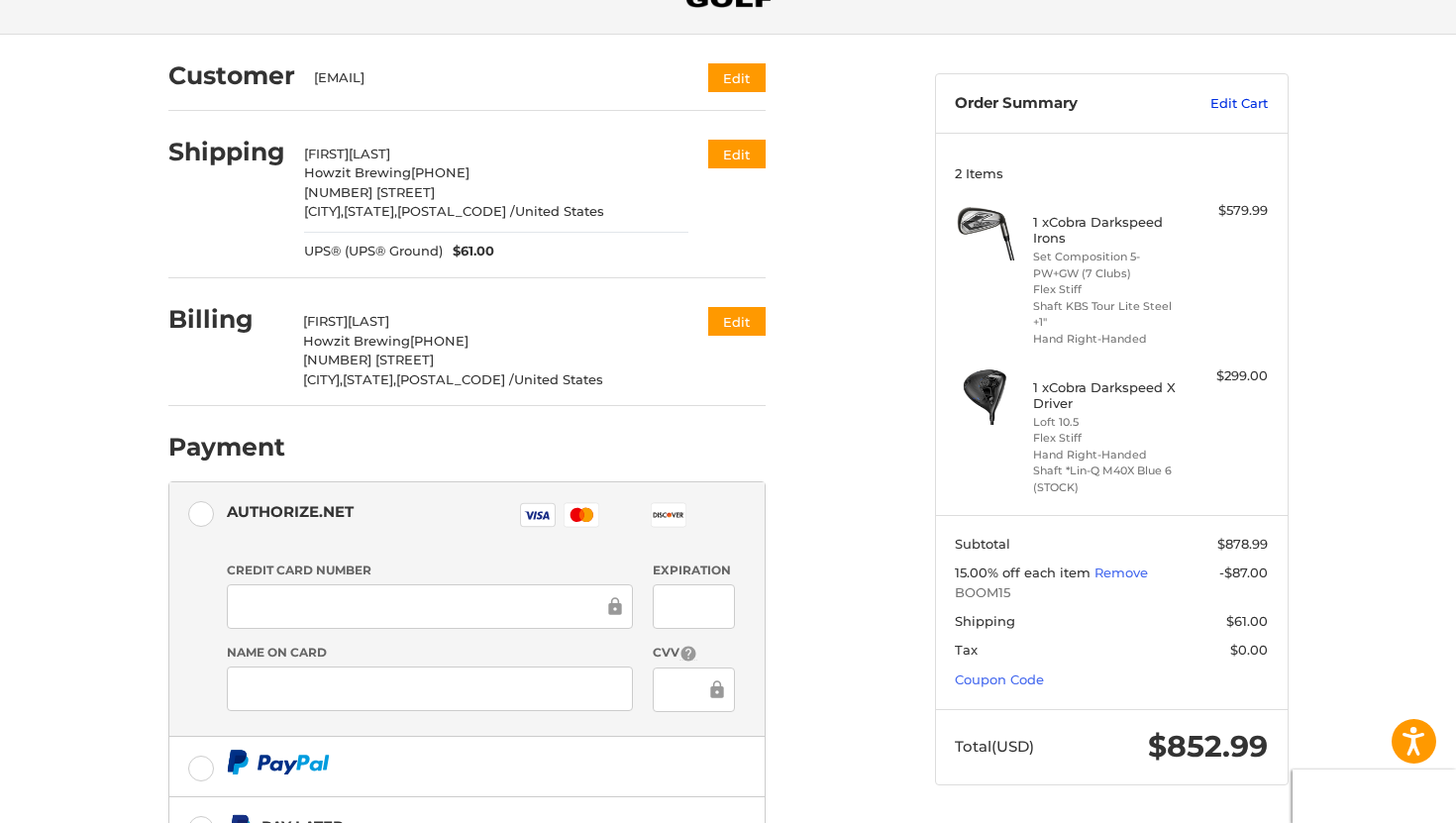 click on "Edit Cart" at bounding box center [1217, 104] 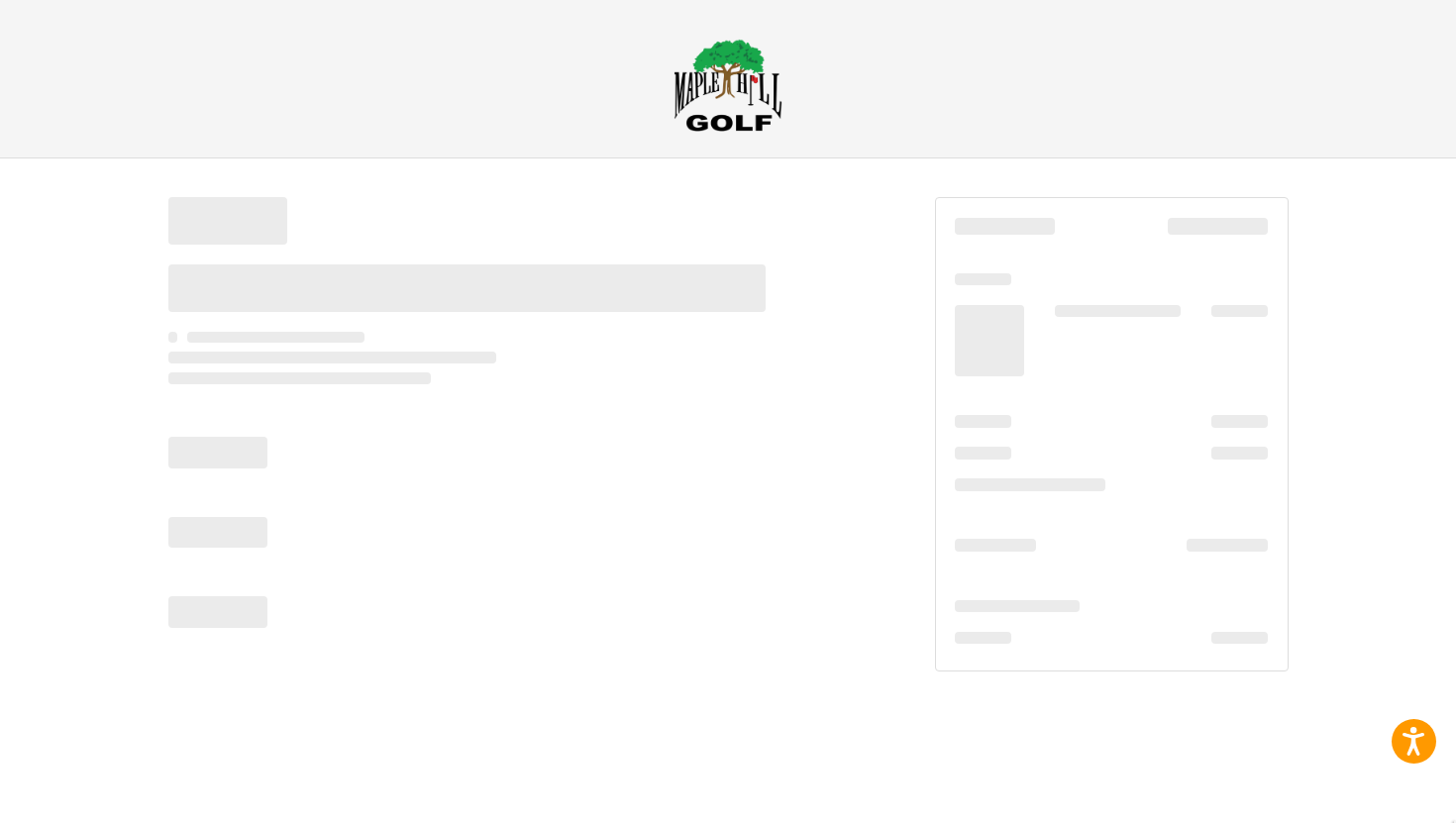 scroll, scrollTop: 0, scrollLeft: 0, axis: both 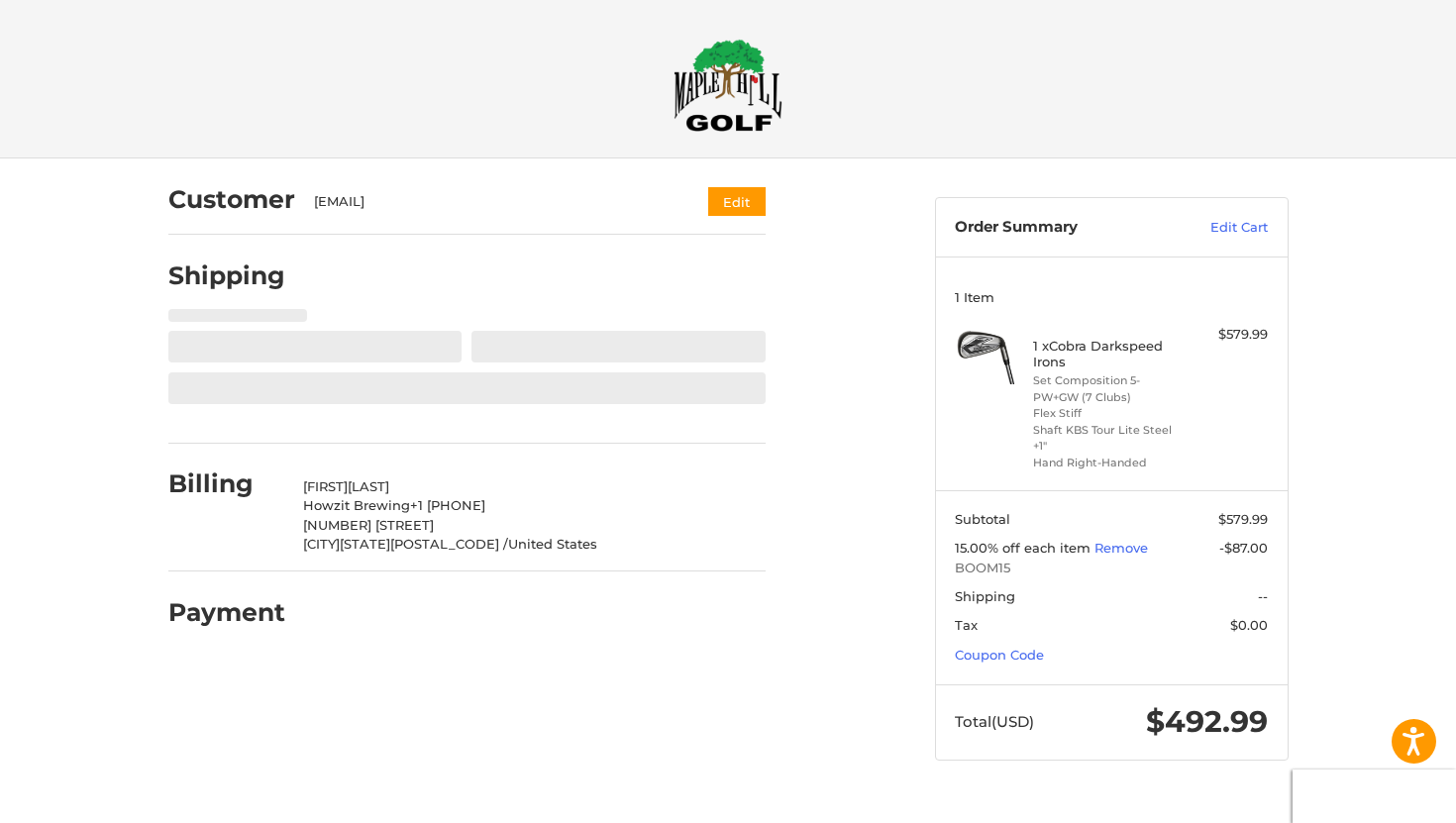 select on "**" 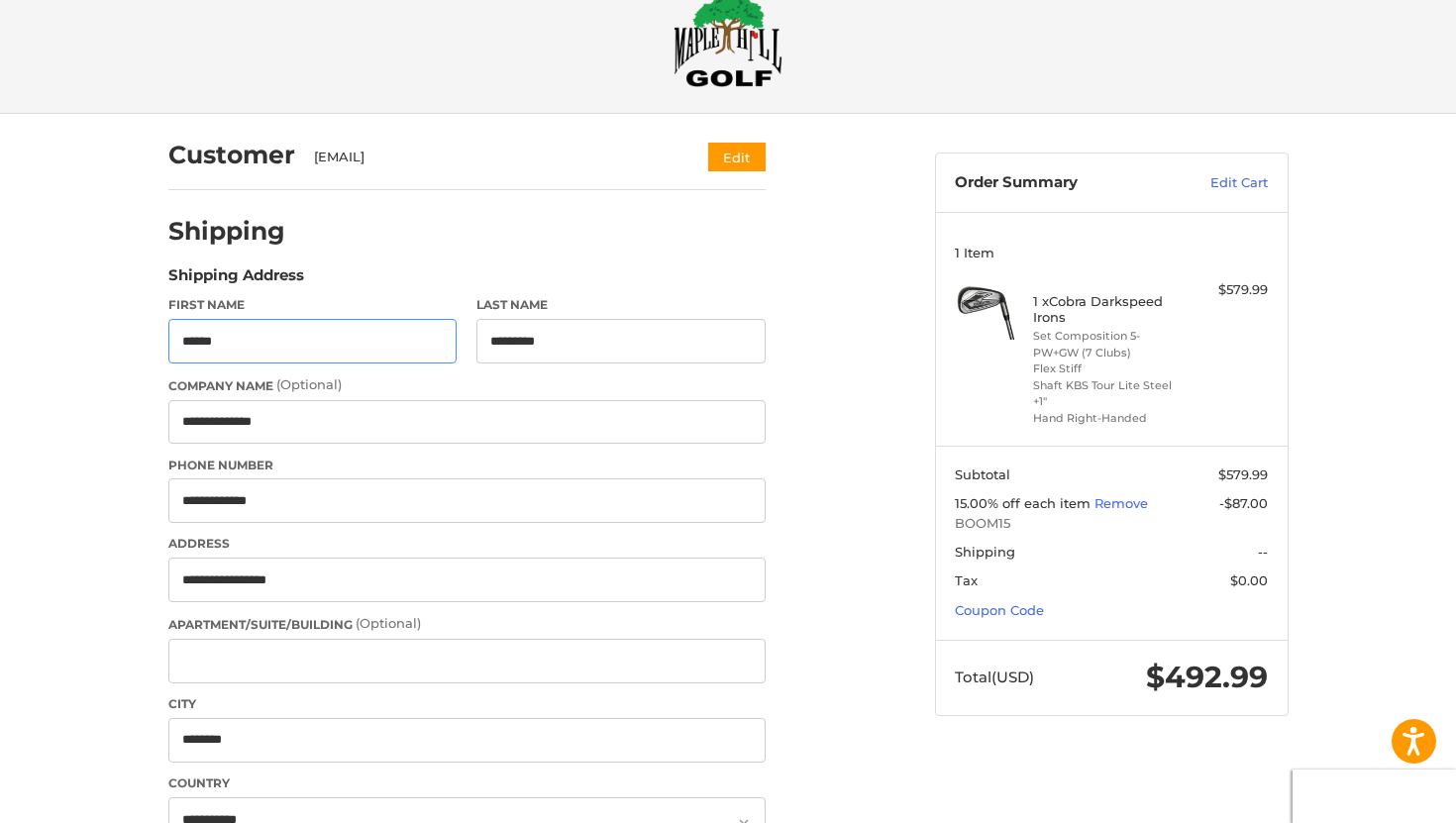 scroll, scrollTop: 69, scrollLeft: 0, axis: vertical 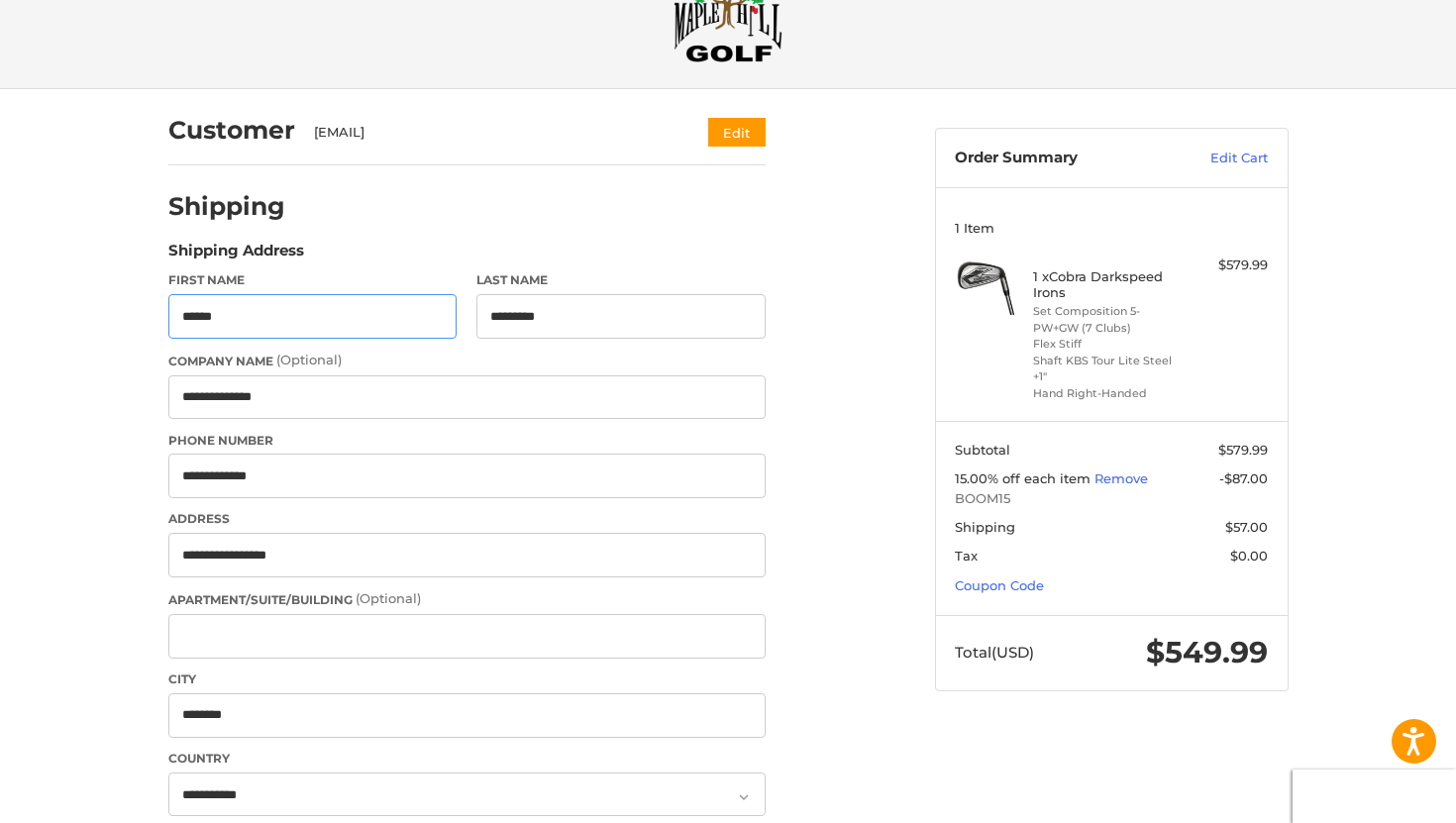 type on "**********" 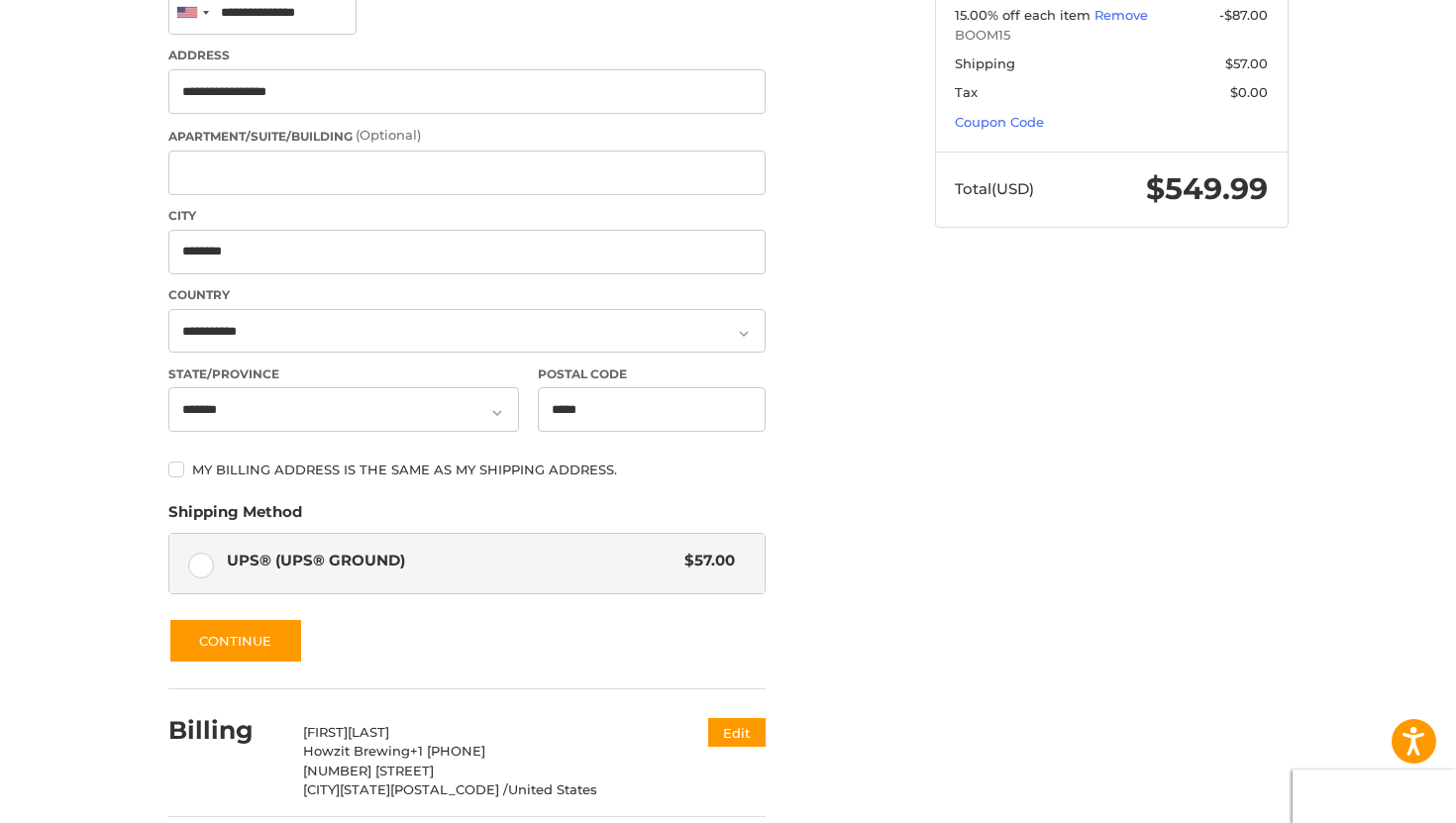 scroll, scrollTop: 610, scrollLeft: 0, axis: vertical 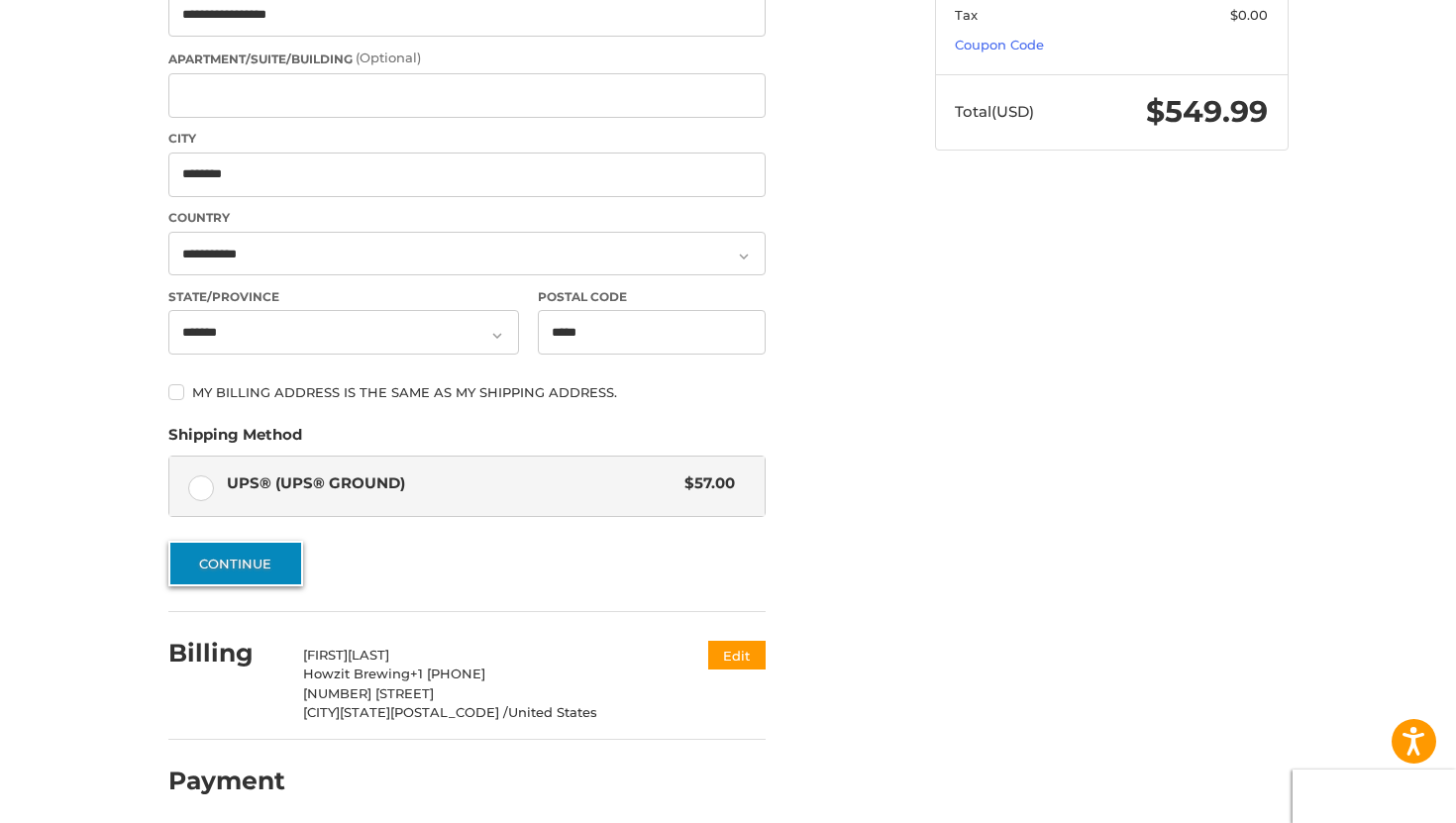 click on "Continue" at bounding box center (236, 564) 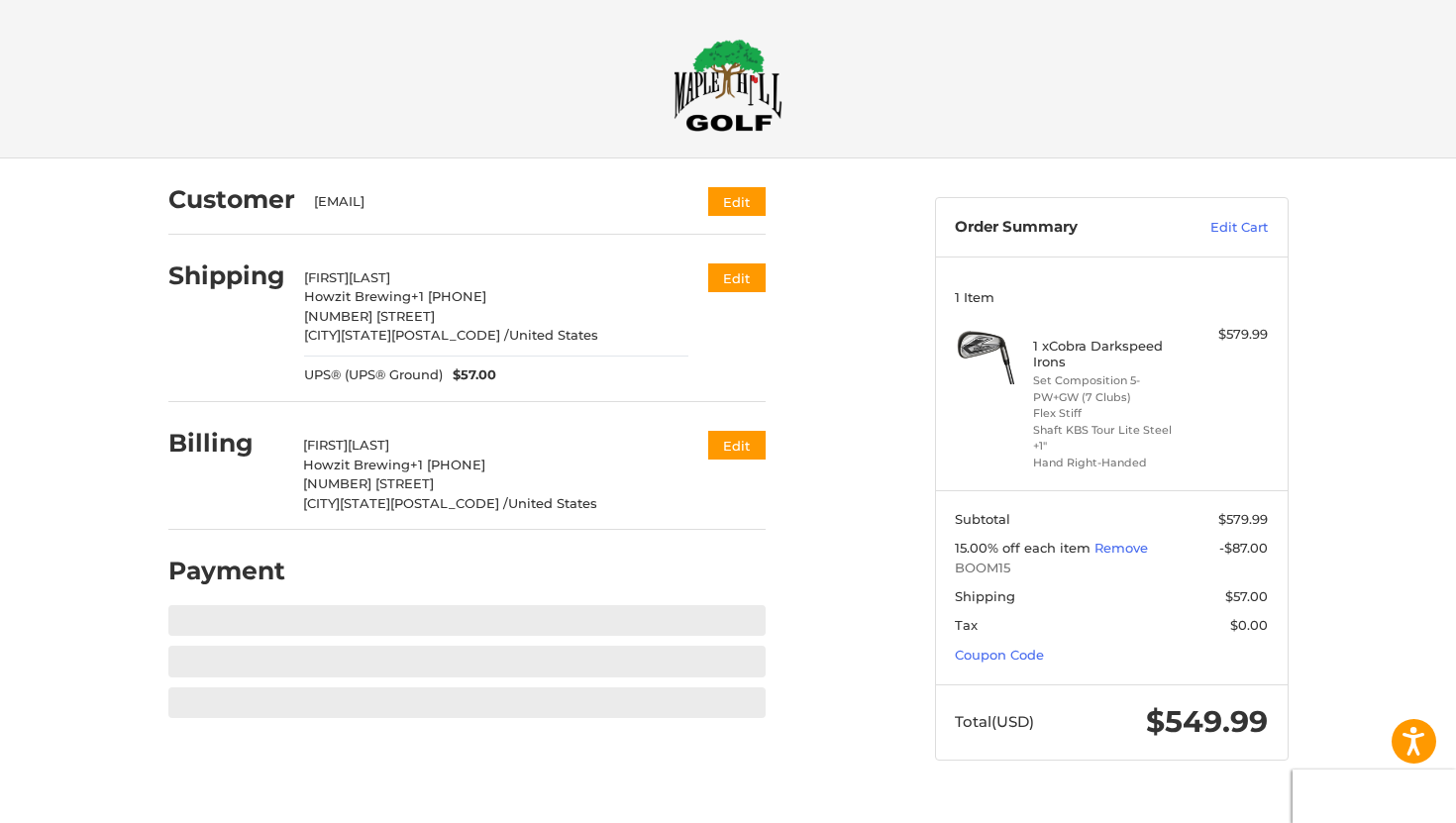 scroll, scrollTop: 0, scrollLeft: 0, axis: both 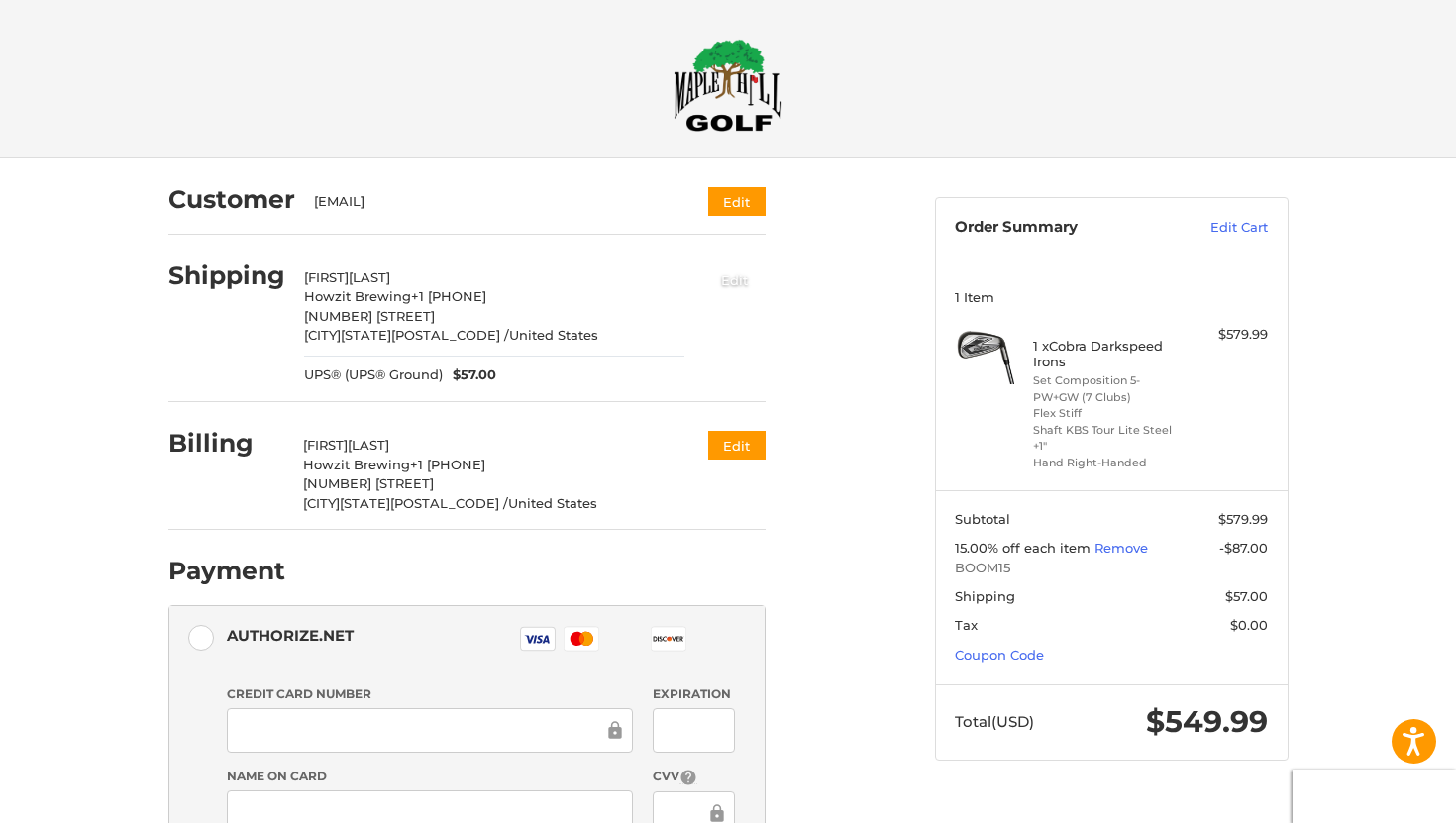 click on "Edit" at bounding box center [735, 279] 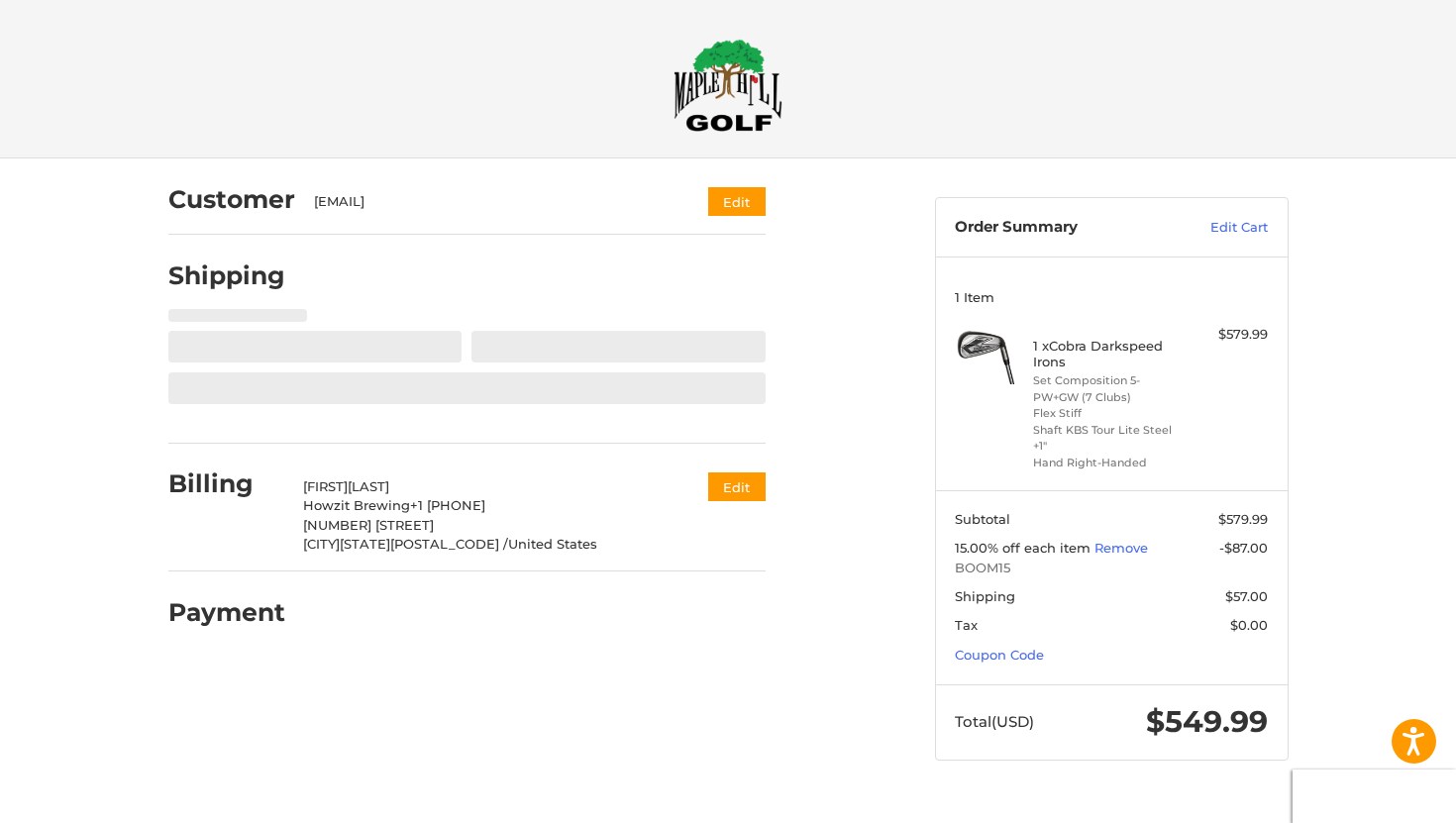 type on "**********" 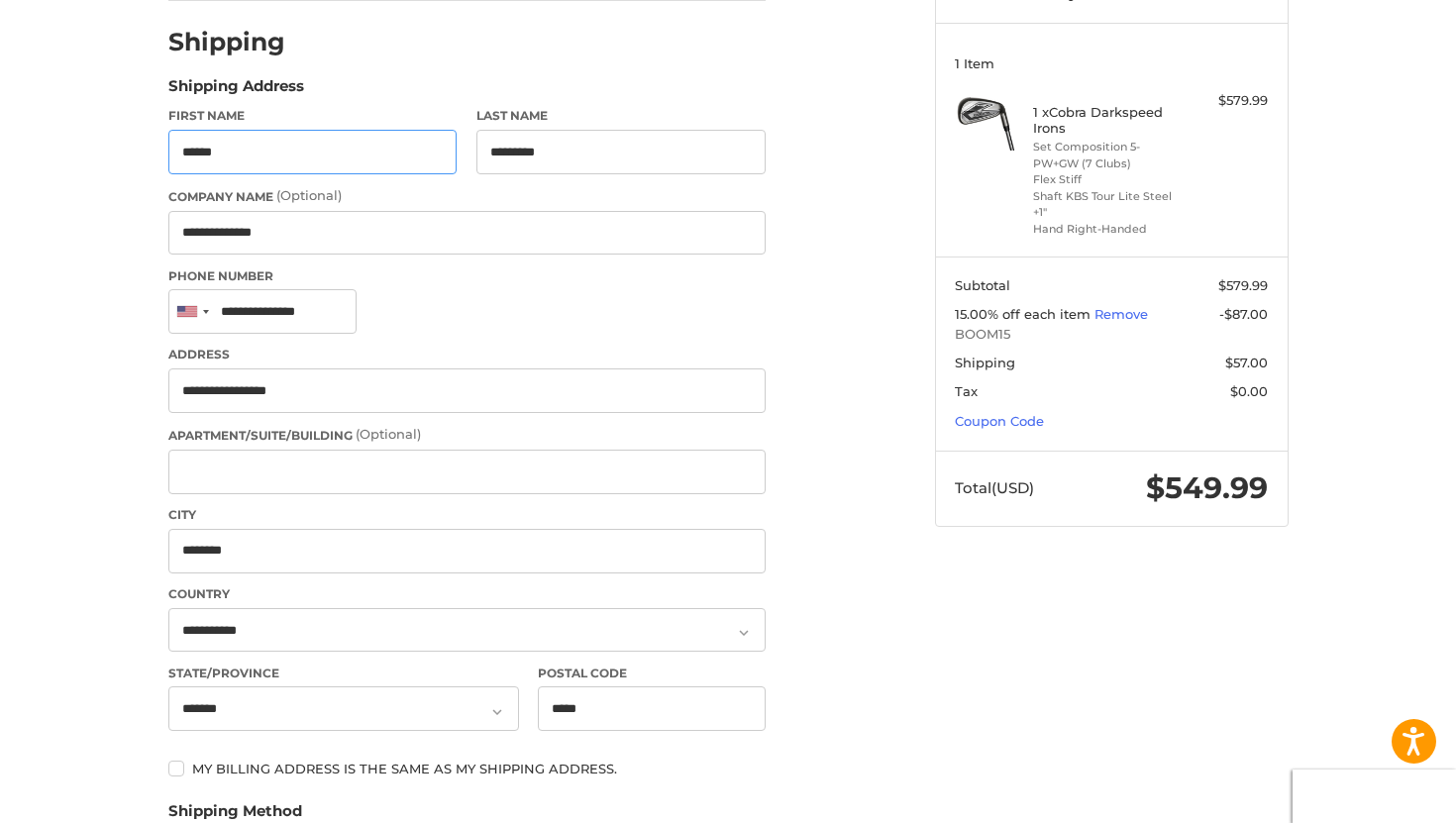 scroll, scrollTop: 234, scrollLeft: 0, axis: vertical 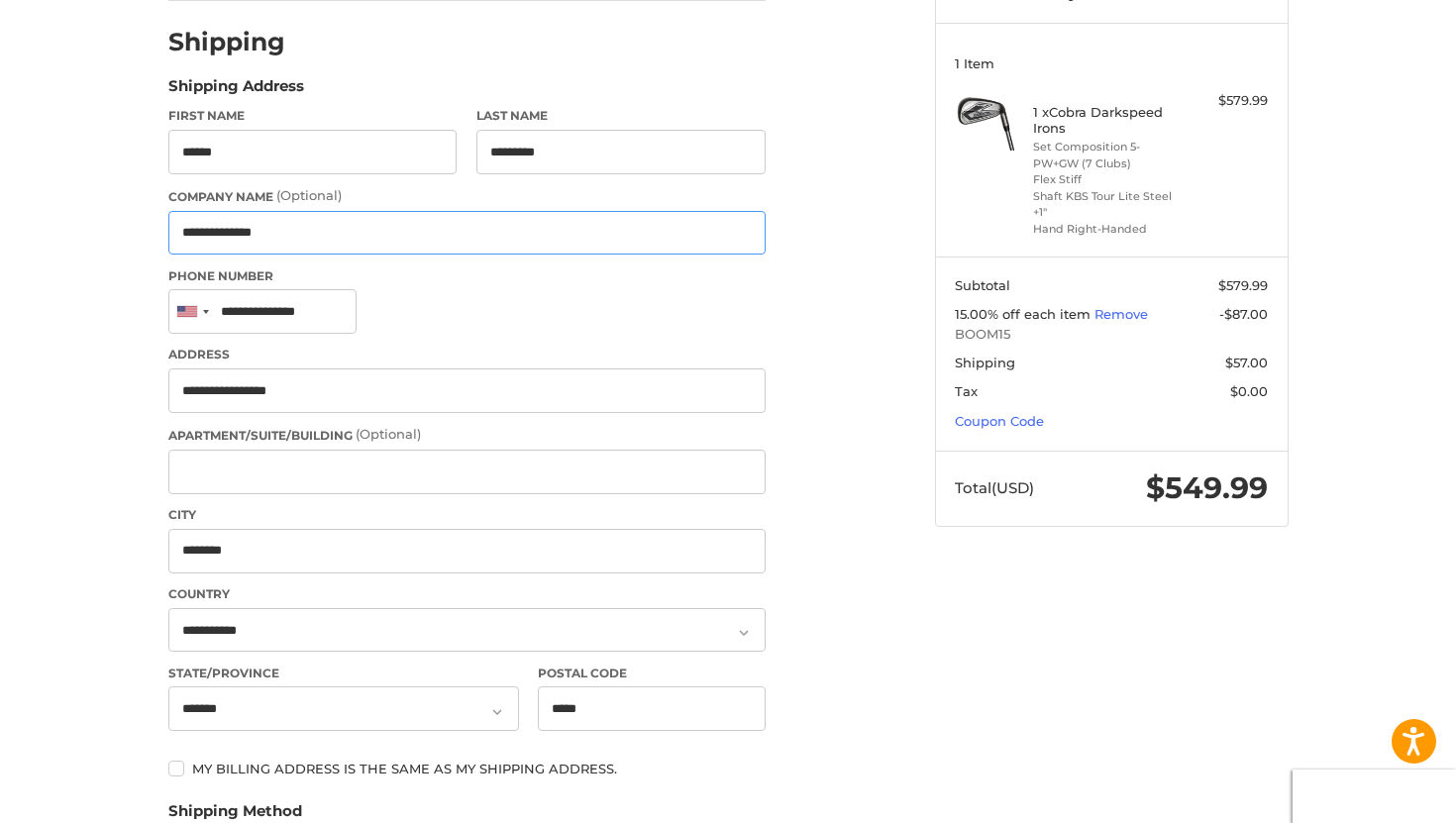 click on "**********" at bounding box center (467, 233) 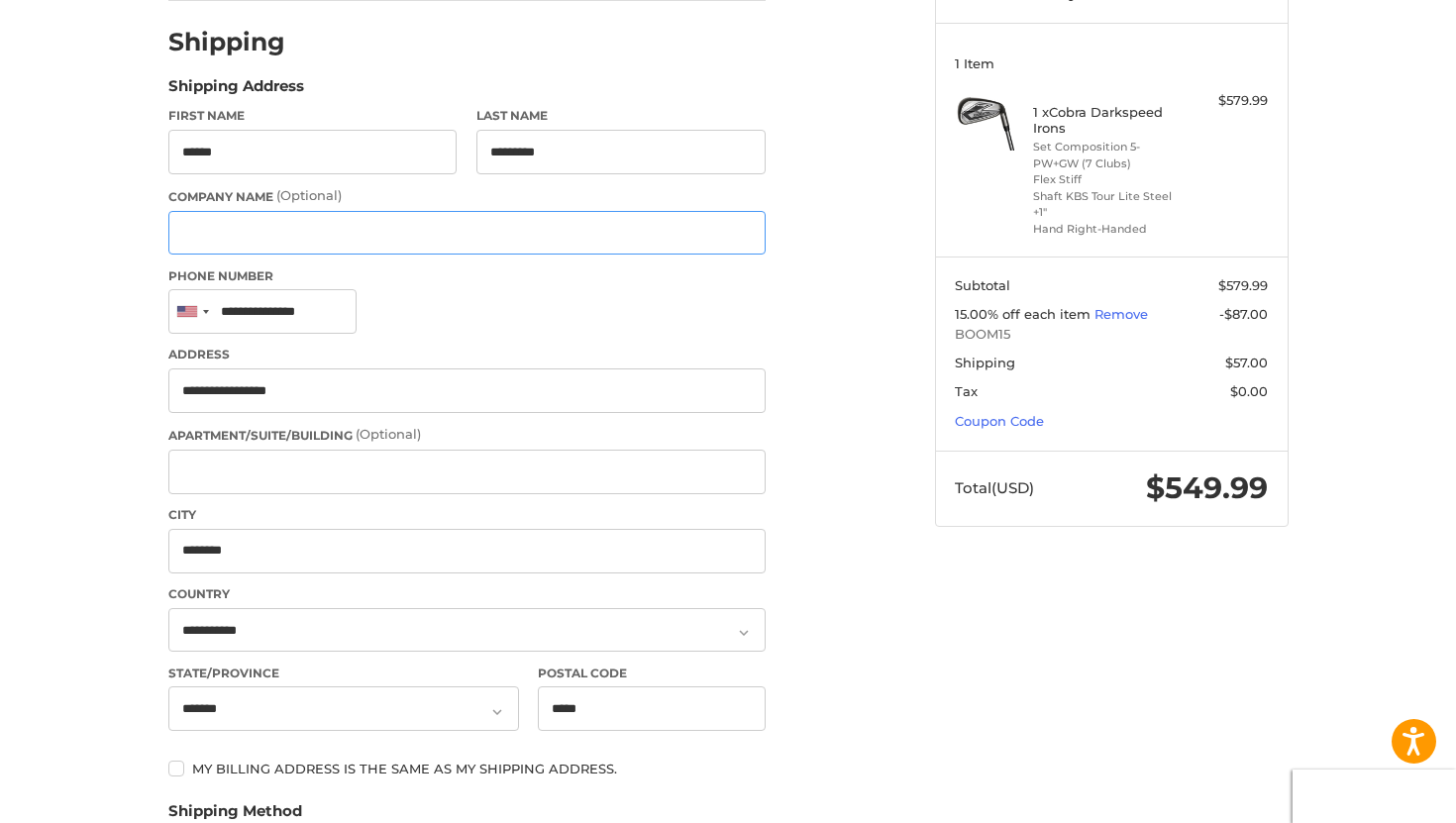 type 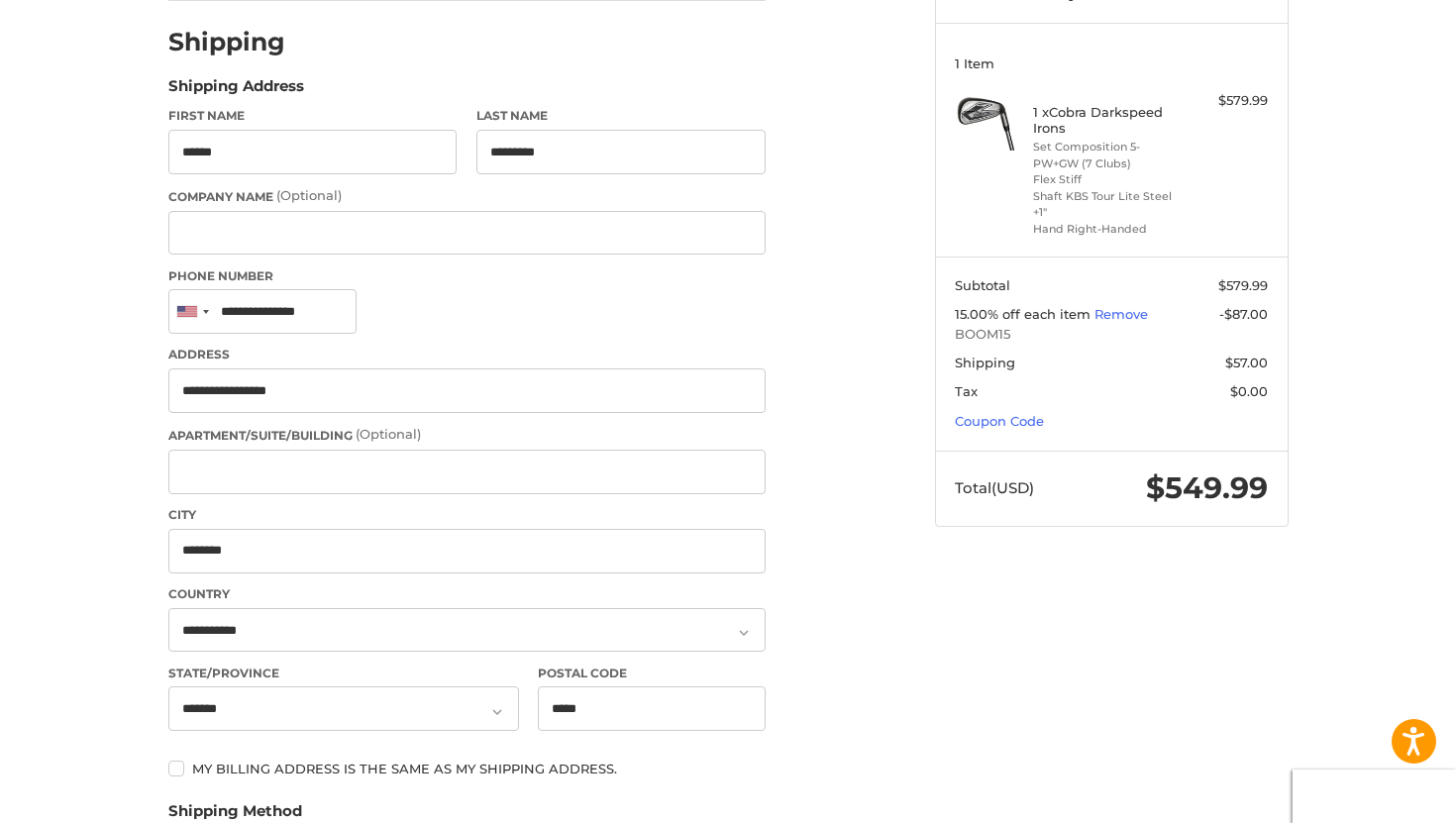 click on "First Name [FIRST] Last Name [LAST] Company Name   (Optional) Phone Number United States +1 Afghanistan (‫افغانستان‬‎) +93 Albania (Shqipëri) +355 Algeria (‫الجزائر‬‎) +213 American Samoa +1 Andorra +376 Angola +244 Anguilla +1 Antigua and Barbuda +1 Argentina +54 Armenia (Հայաստան) +374 Aruba +297 Ascension Island +247 Australia +61 Austria (Österreich) +43 Azerbaijan (Azərbaycan) +994 Bahamas +1 Bahrain (‫البحرين‬‎) +973 Bangladesh (বাংলাদেশ) +880 Barbados +1 Belarus (Беларусь) +375 Belgium (België) +32 Belize +501 Benin (Bénin) +229 Bermuda +1 Bhutan (འབྲུག) +975 Bolivia +591 Bosnia and Herzegovina (Босна и Херцеговина) +387 Botswana +267 Brazil (Brasil) +55 British Indian Ocean Territory +246 British Virgin Islands +1 Brunei +673 Bulgaria (България) +359 Burkina Faso +226 Burundi (Uburundi) +257 Cambodia (កម្ពុជា) +855 +1" at bounding box center [467, 425] 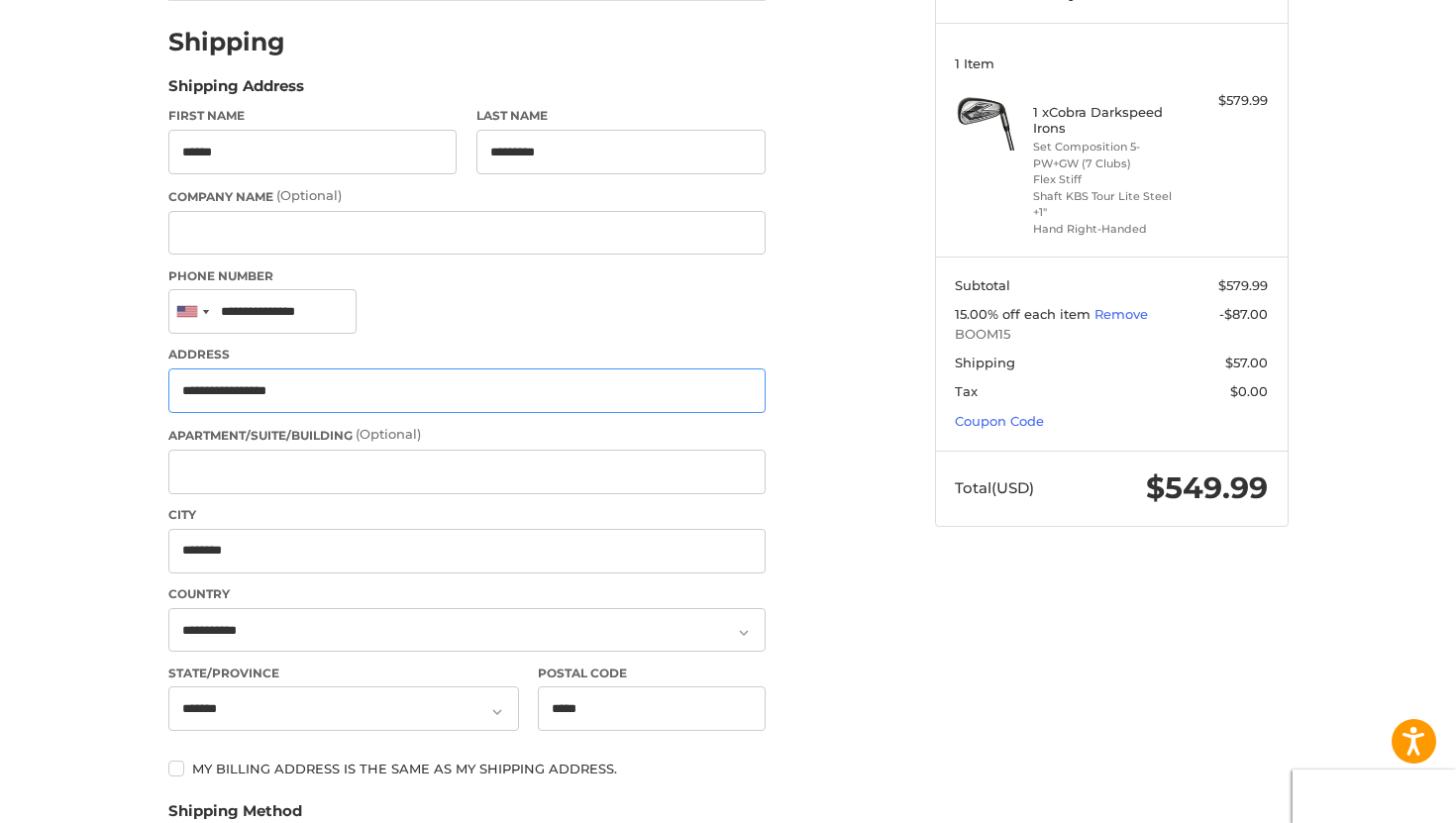 click on "**********" at bounding box center (467, 390) 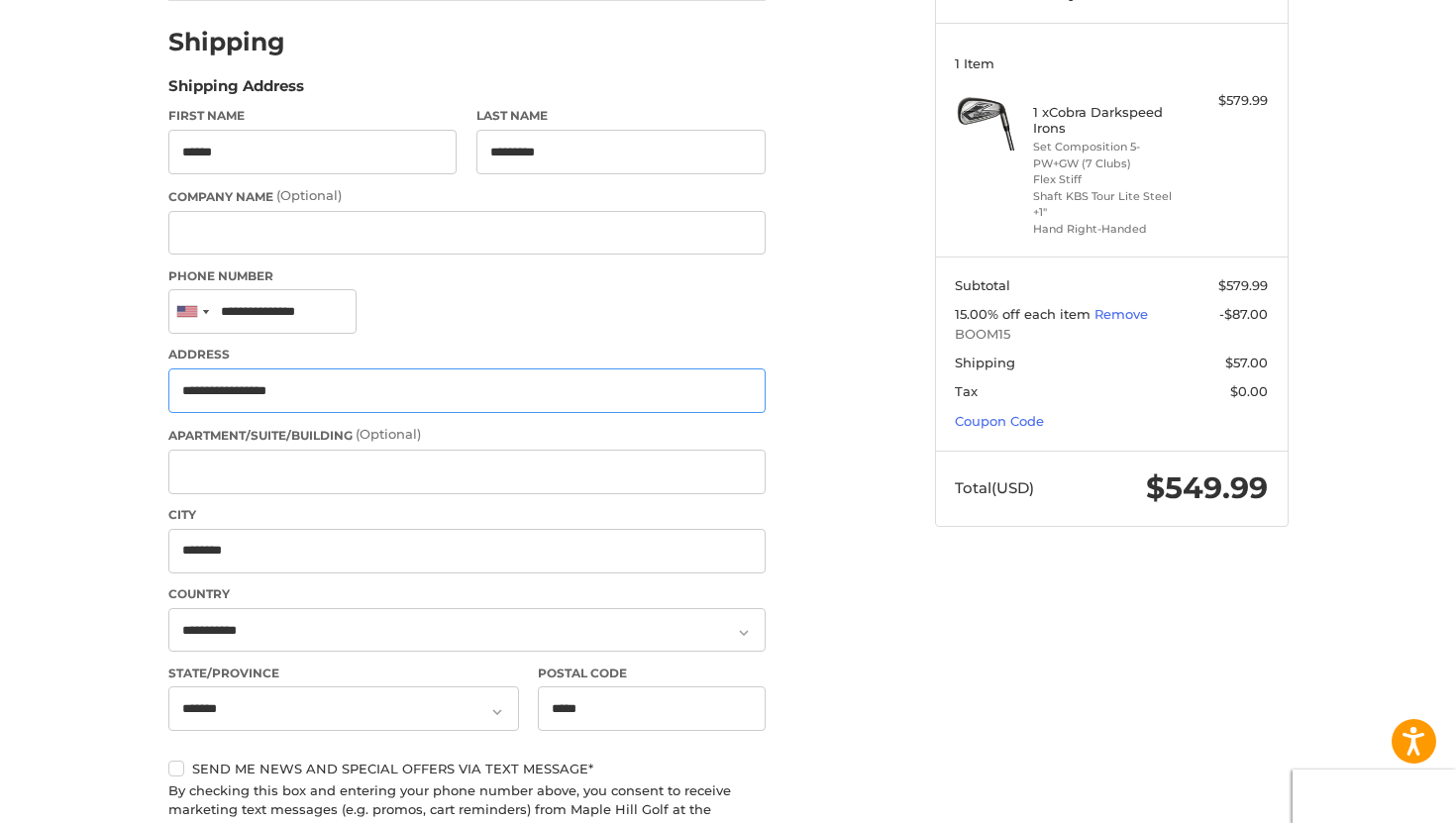 click on "**********" at bounding box center [467, 390] 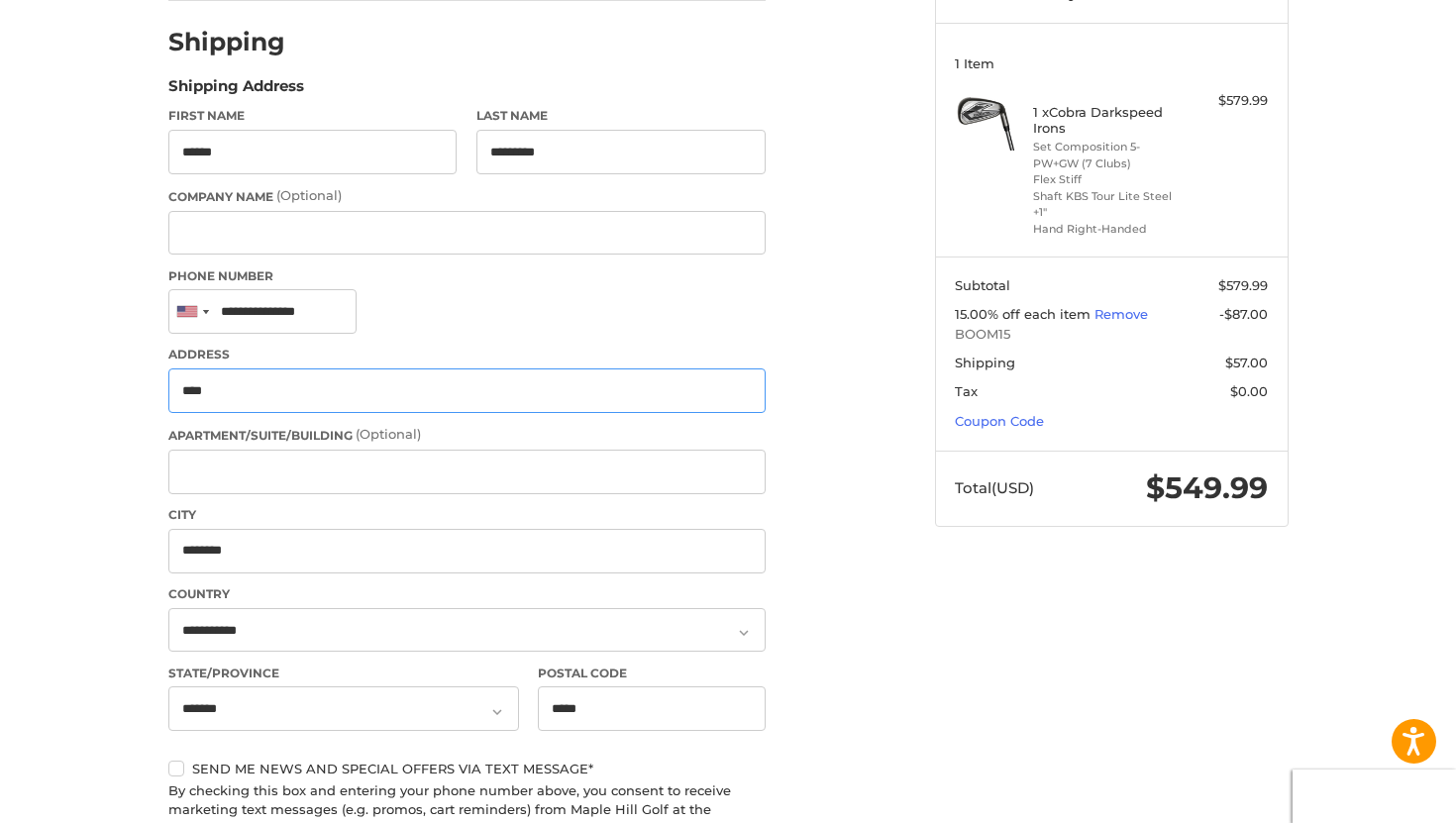 type on "**********" 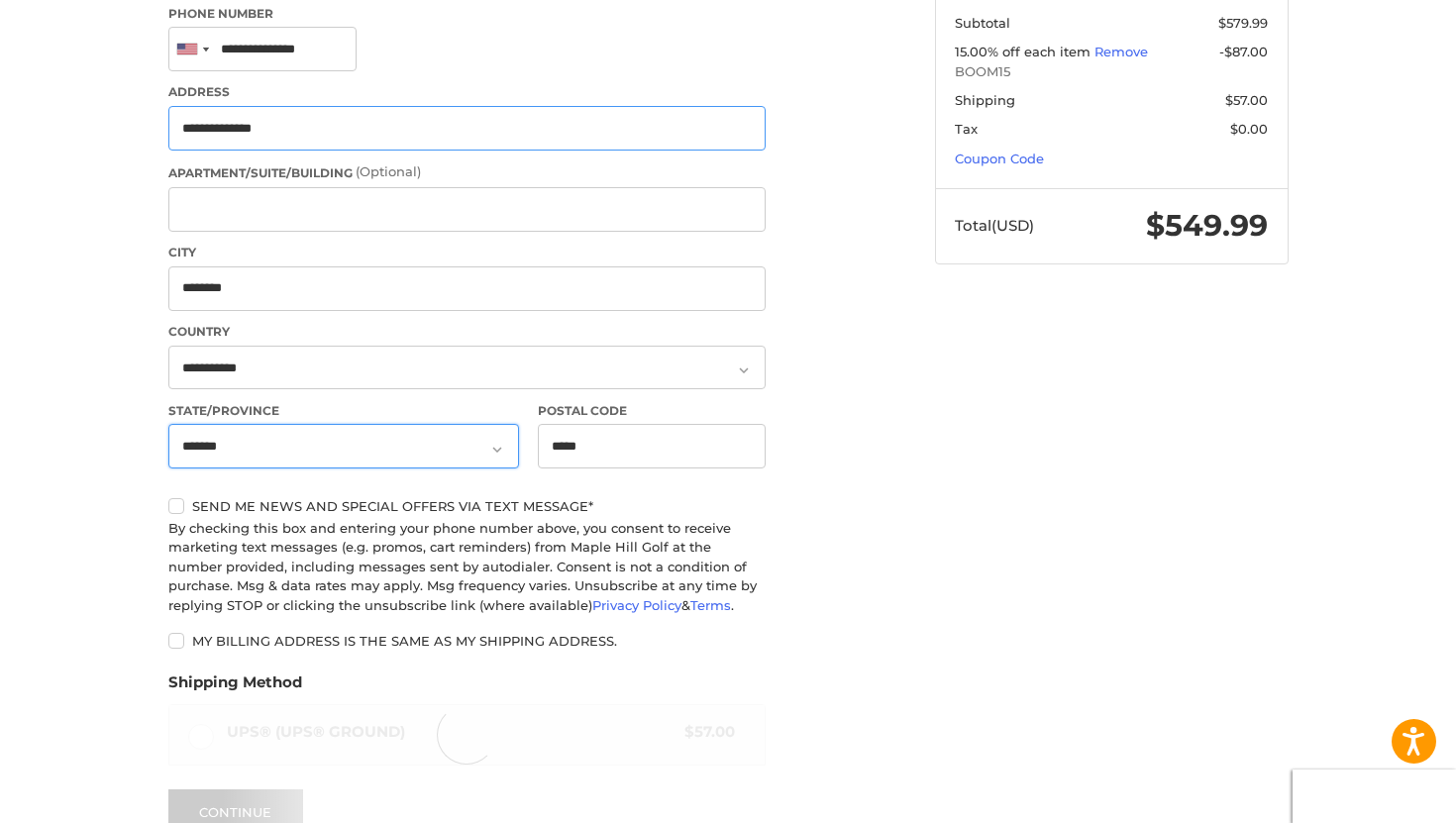 scroll, scrollTop: 503, scrollLeft: 0, axis: vertical 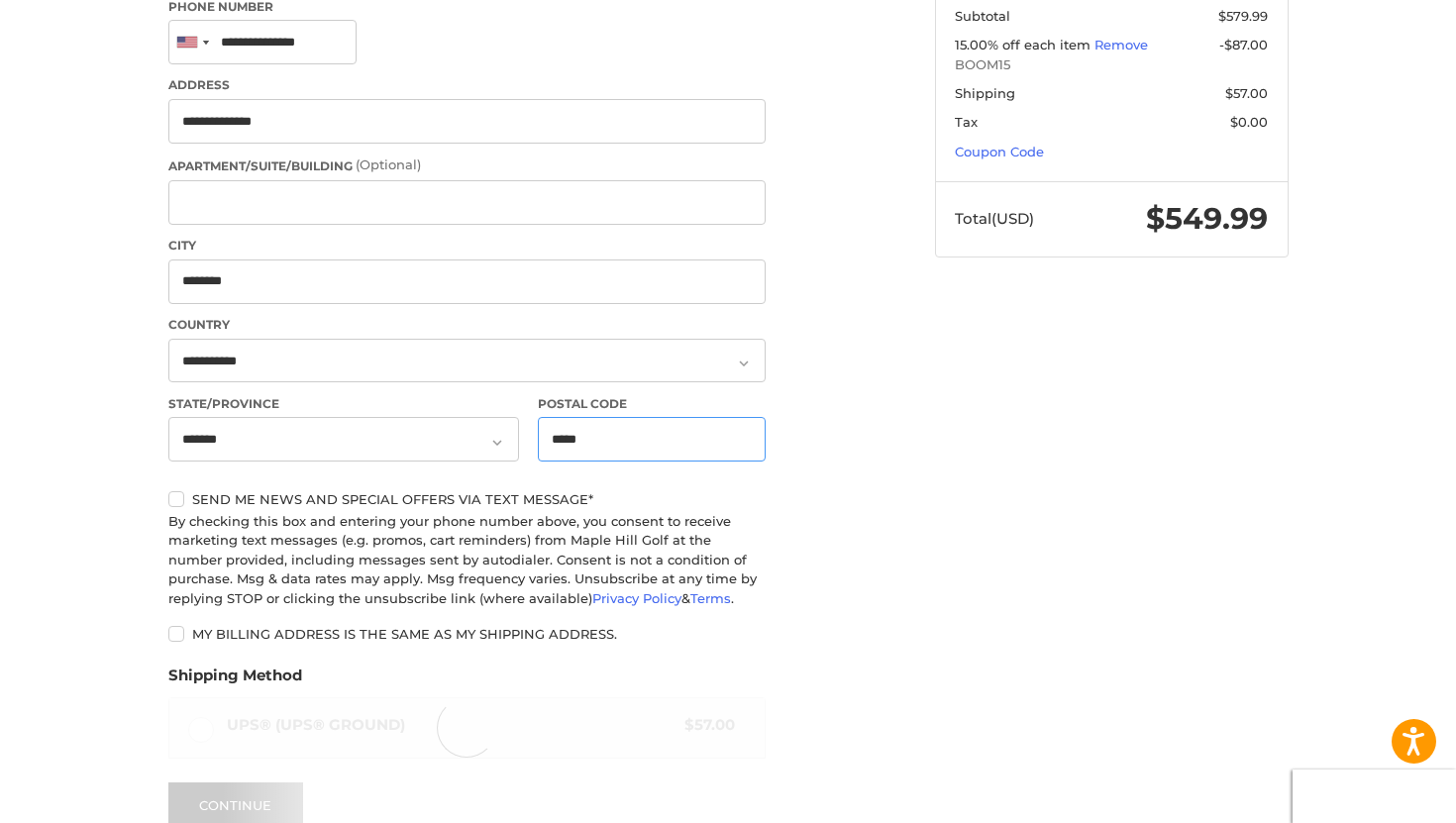 click on "*****" at bounding box center (652, 439) 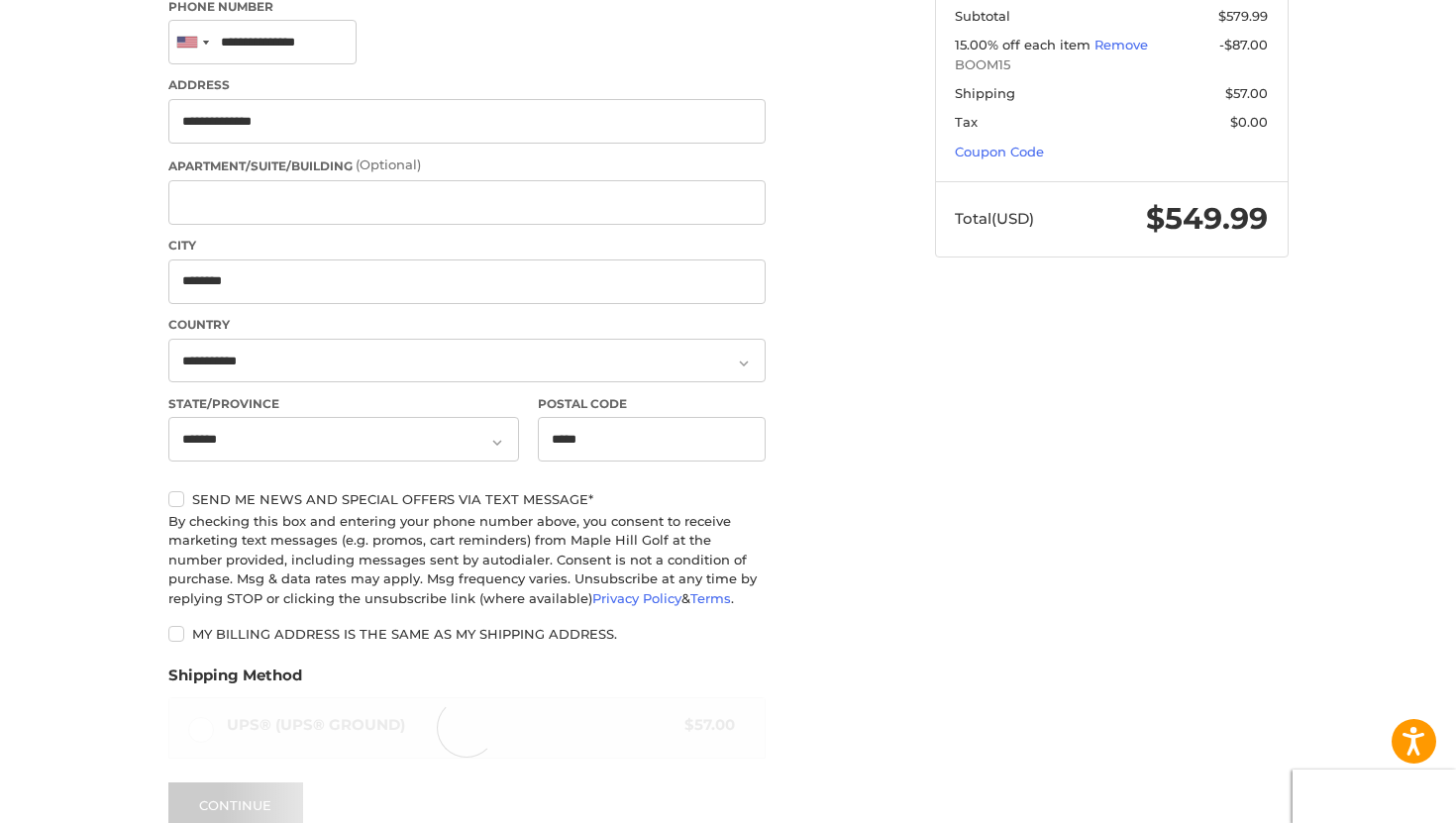 click on "Customer [EMAIL] Edit Shipping Shipping Address First Name [FIRST] Last Name [LAST] Company Name   (Optional) Phone Number United States +1 Afghanistan (‫افغانستان‬‎) +93 Albania (Shqipëri) +355 Algeria (‫الجزائر‬‎) +213 American Samoa +1 Andorra +376 Angola +244 Anguilla +1 Antigua and Barbuda +1 Argentina +54 Armenia (Հայաստան) +374 Aruba +297 Ascension Island +247 Australia +61 Austria (Österreich) +43 Azerbaijan (Azərbaycan) +994 Bahamas +1 Bahrain (‫البحرين‬‎) +973 Bangladesh (বাংলাদেশ) +880 Barbados +1 Belarus (Беларусь) +375 Belgium (België) +32 Belize +501 Benin (Bénin) +229 Bermuda +1 Bhutan (འབྲུག) +975 Bolivia +591 Bosnia and Herzegovina (Босна и Херцеговина) +387 Botswana +267 Brazil (Brasil) +55 British Indian Ocean Territory +246 British Virgin Islands +1 Brunei +673 Bulgaria (България) +359 Burkina Faso +226 Burundi (Uburundi) +257 Cambodia (កម្ពុជា) +855 +1" at bounding box center [728, 364] 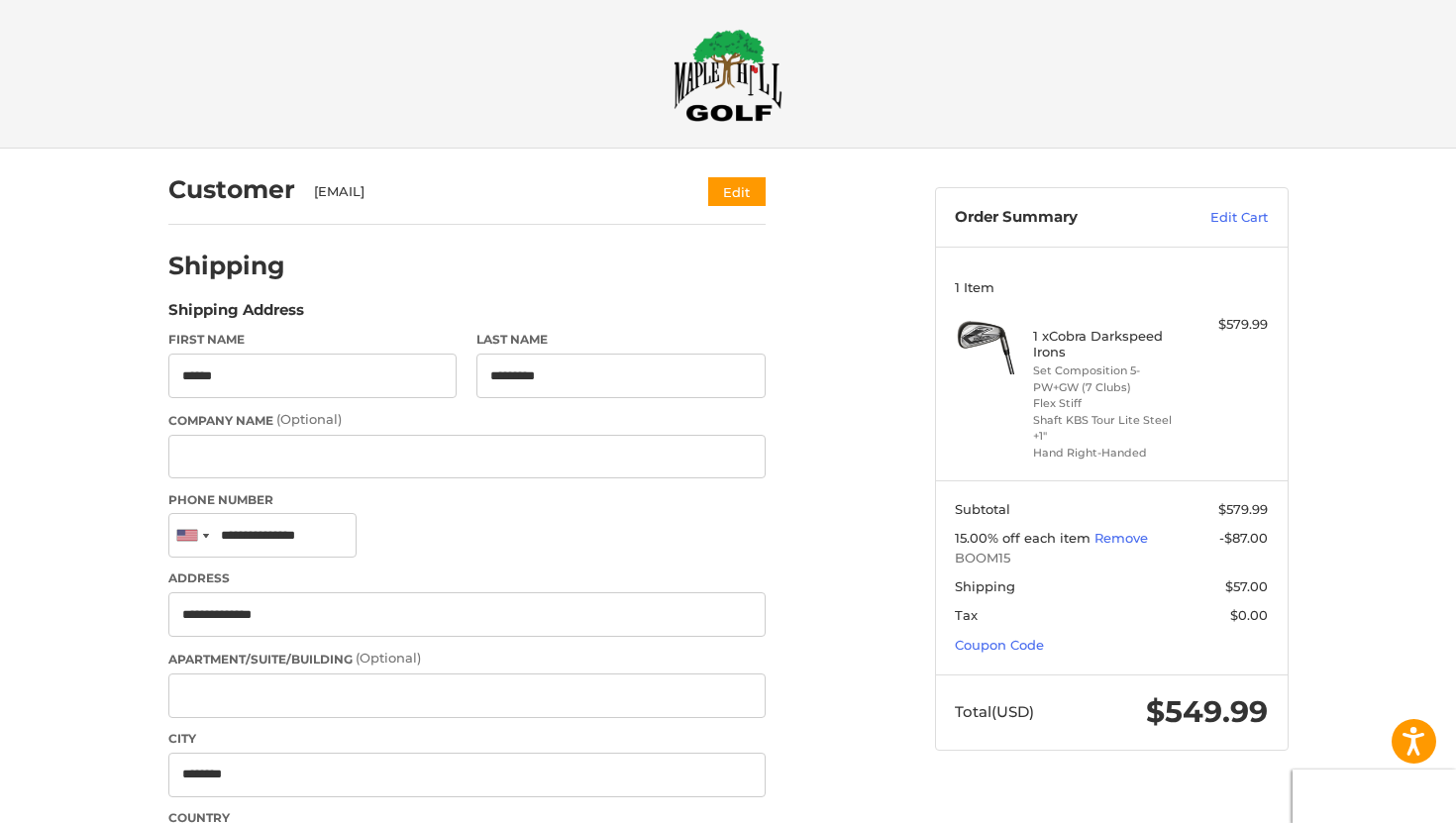 scroll, scrollTop: 0, scrollLeft: 0, axis: both 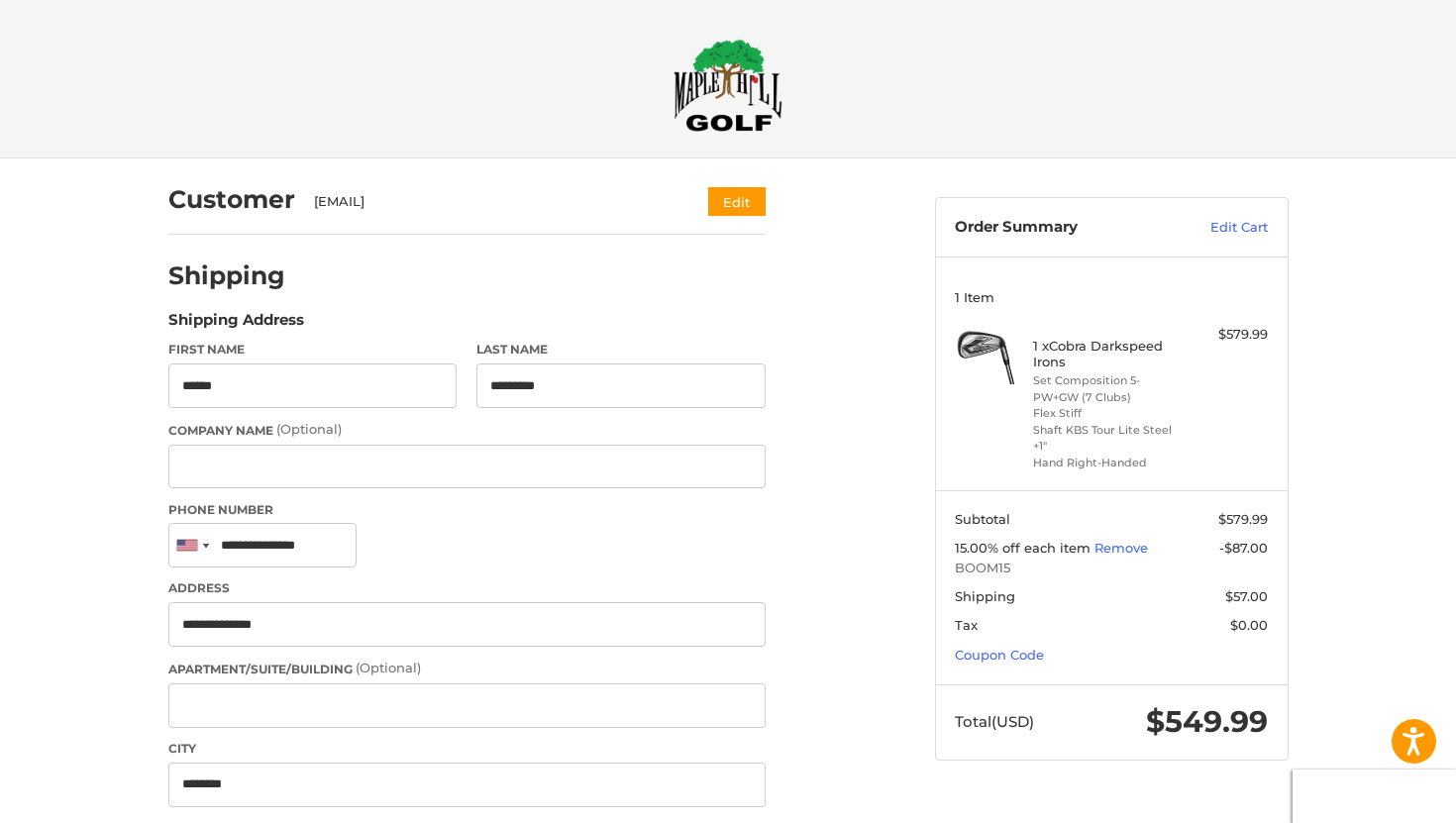 click on "1 x  Cobra Darkspeed Irons" at bounding box center [1108, 354] 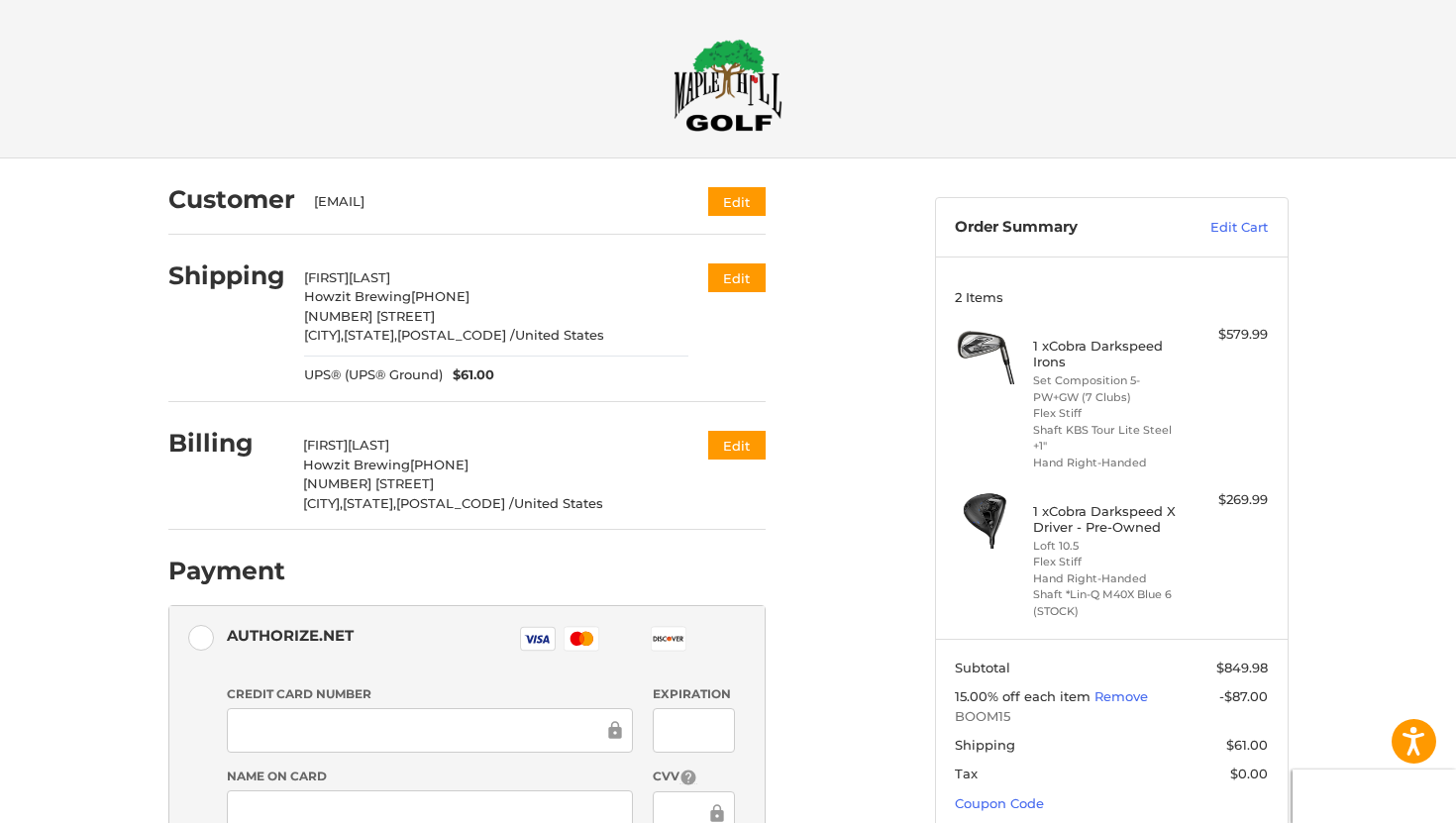 scroll, scrollTop: 101, scrollLeft: 0, axis: vertical 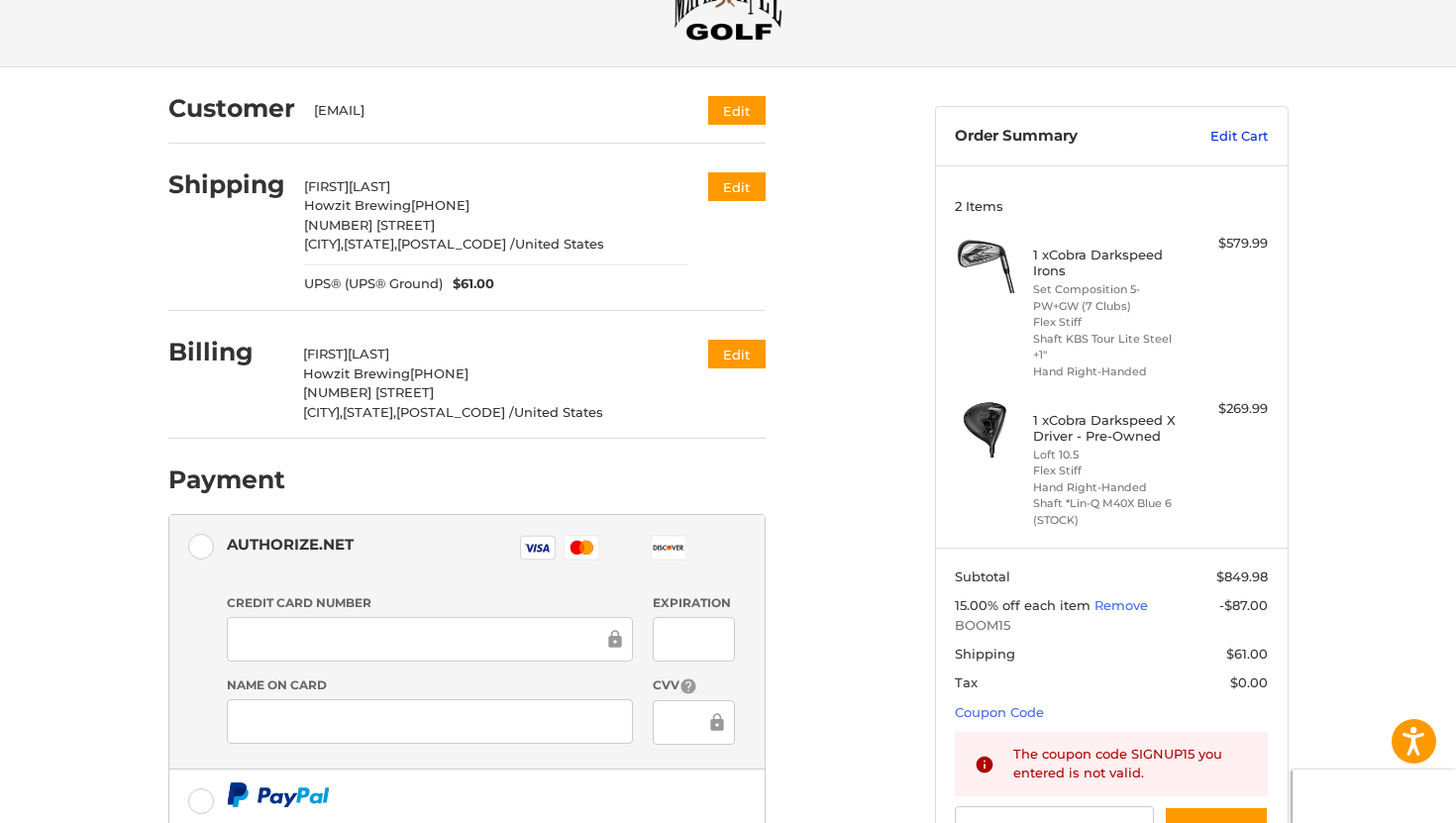 click on "Edit Cart" at bounding box center (1217, 137) 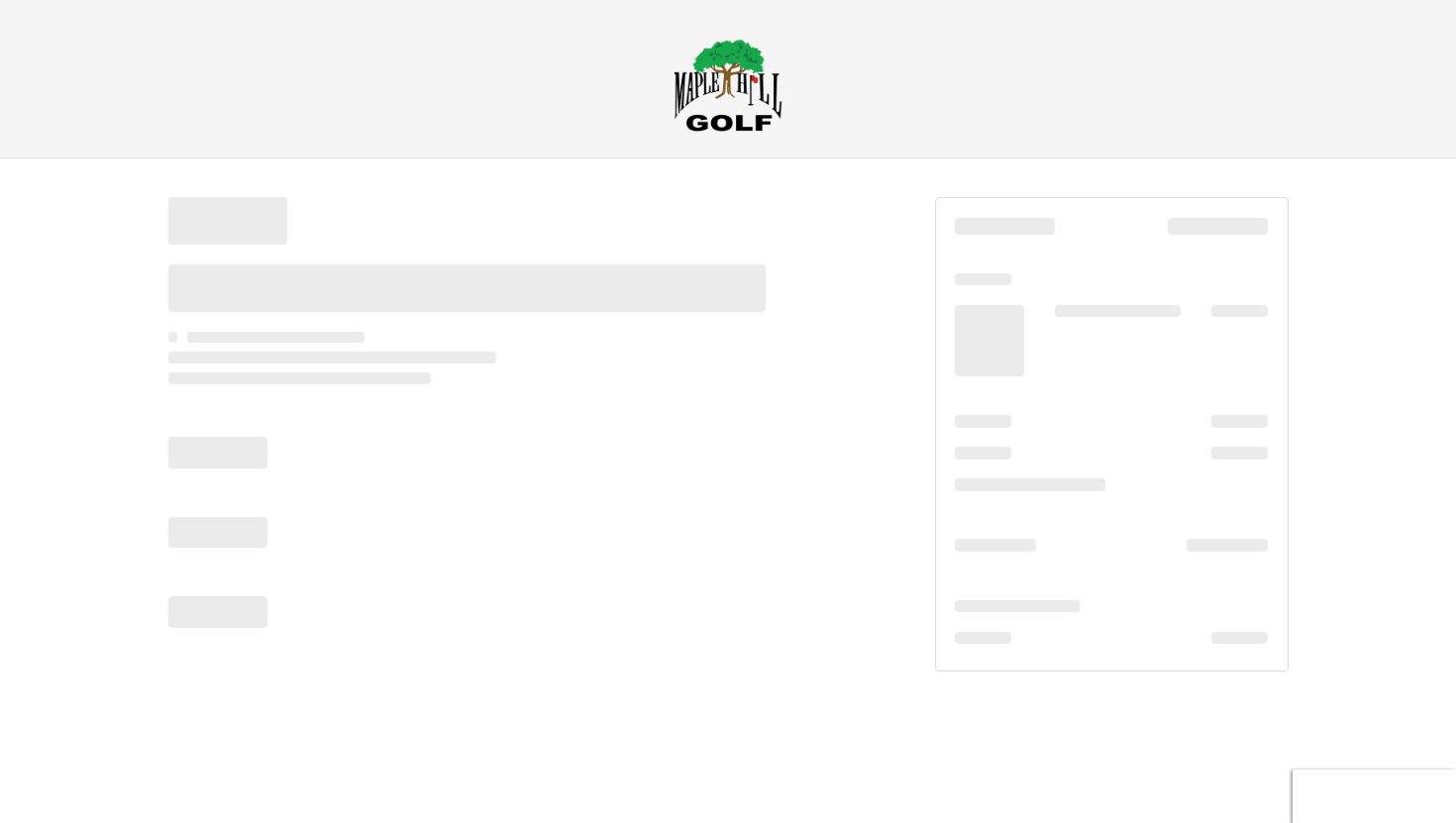 scroll, scrollTop: 0, scrollLeft: 0, axis: both 